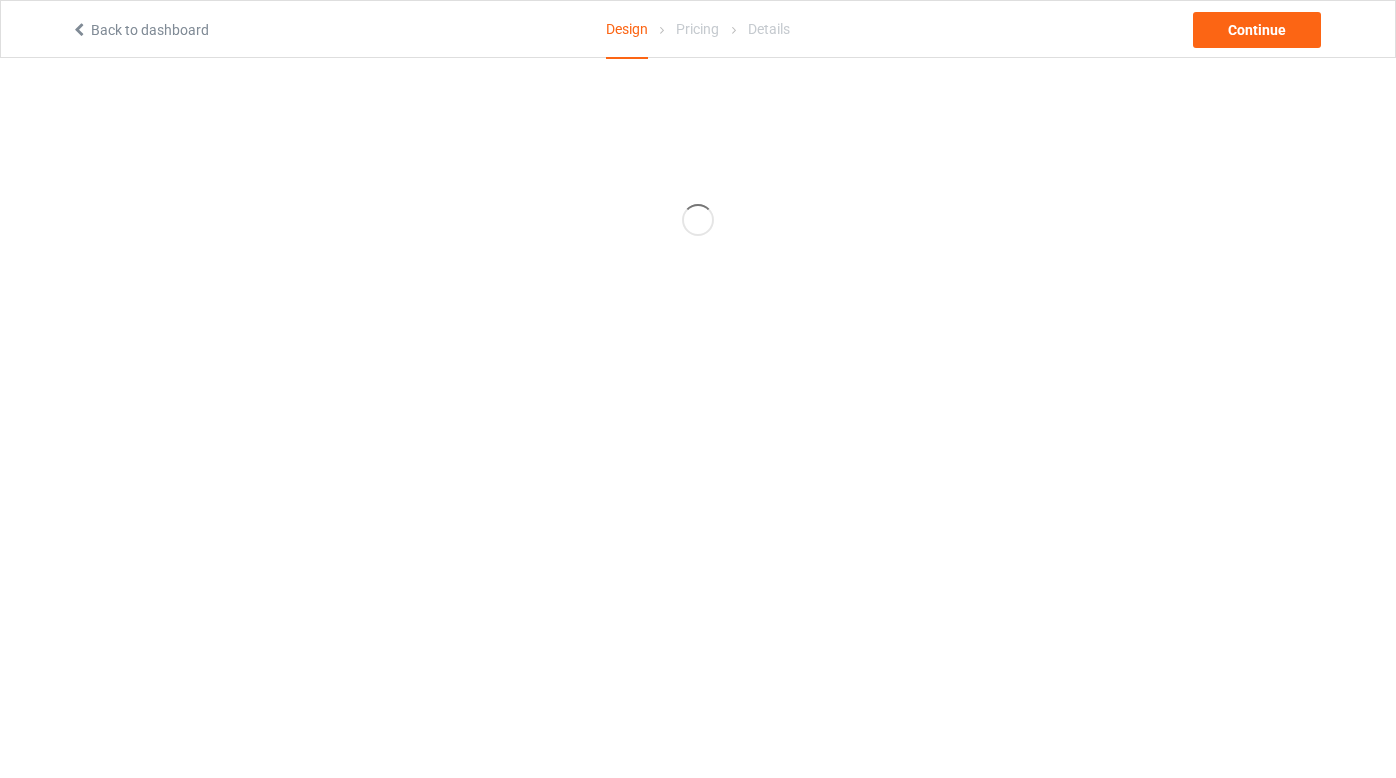 scroll, scrollTop: 0, scrollLeft: 0, axis: both 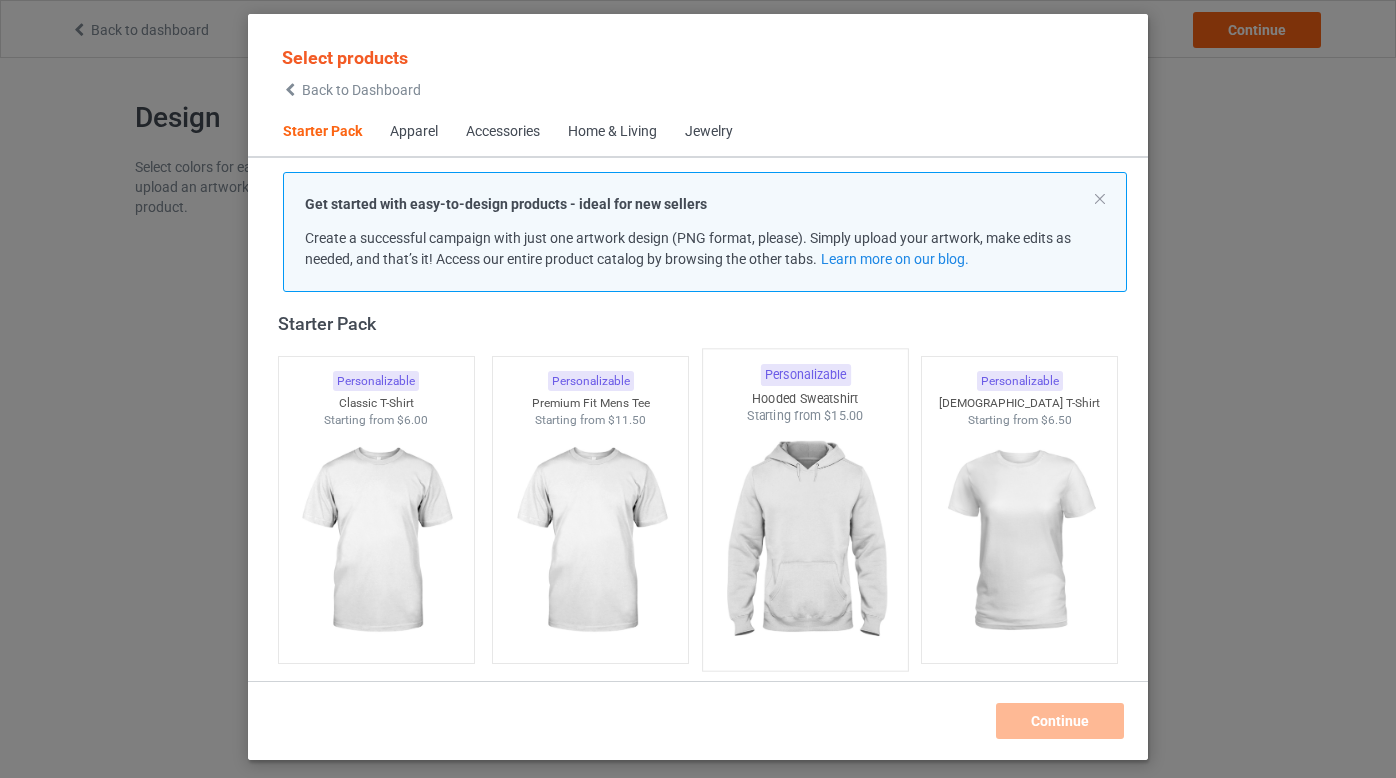 click at bounding box center (805, 542) 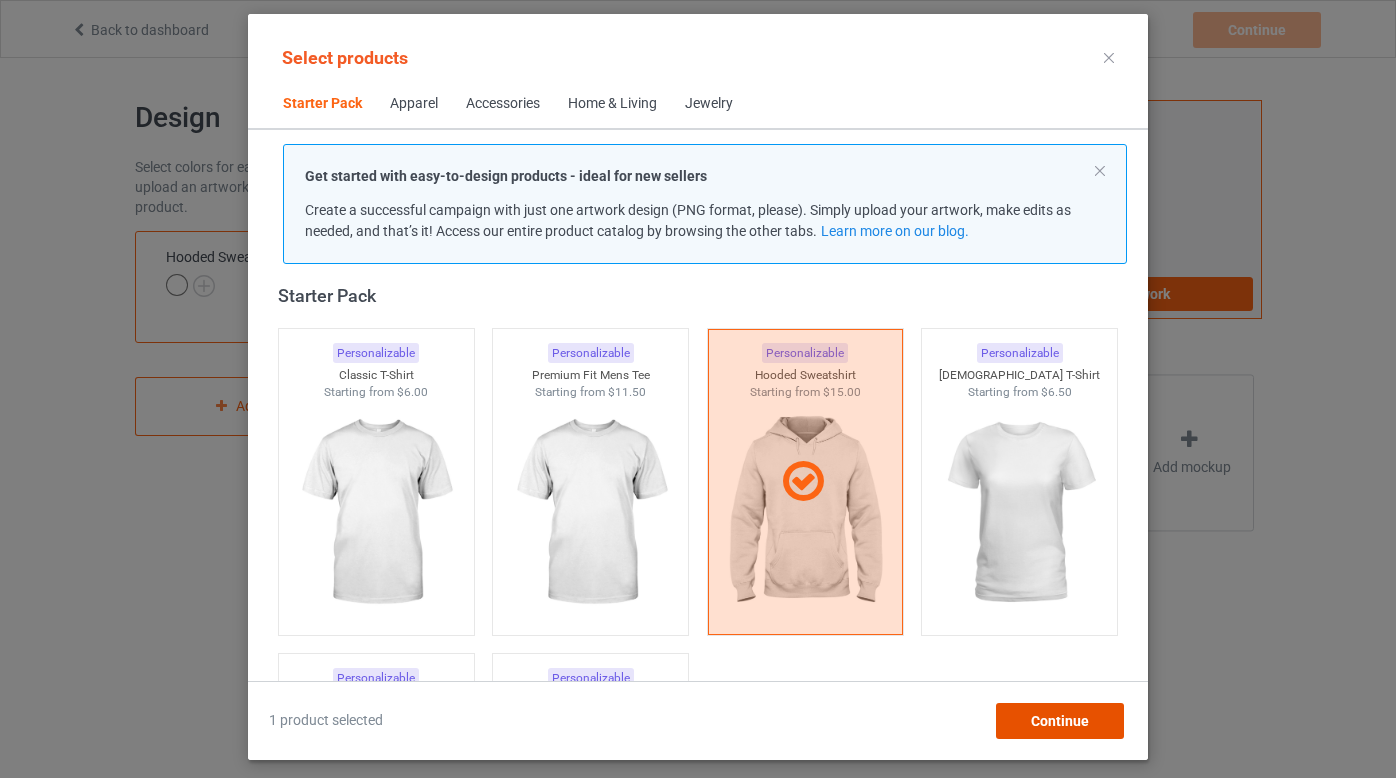 click on "Continue" at bounding box center (1060, 721) 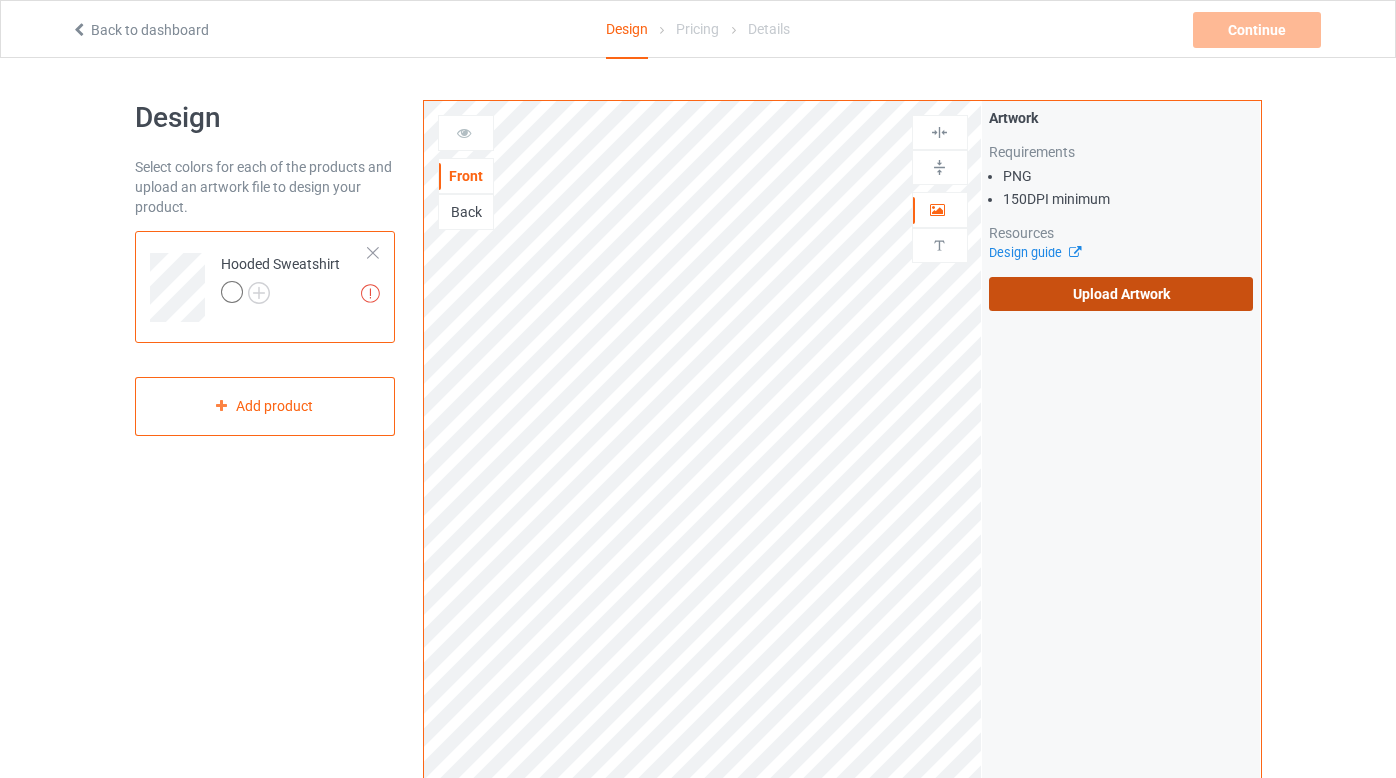 click on "Upload Artwork" at bounding box center (1121, 294) 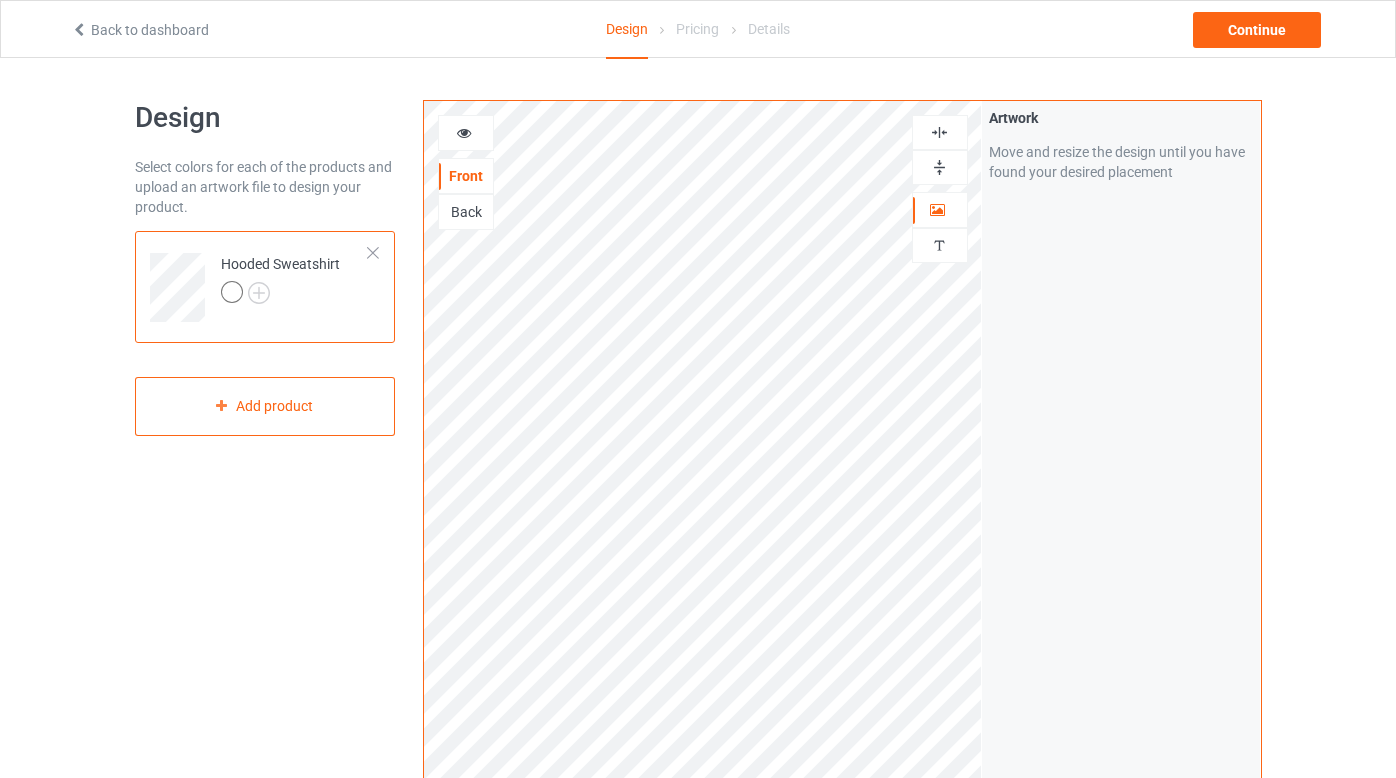 click at bounding box center (939, 245) 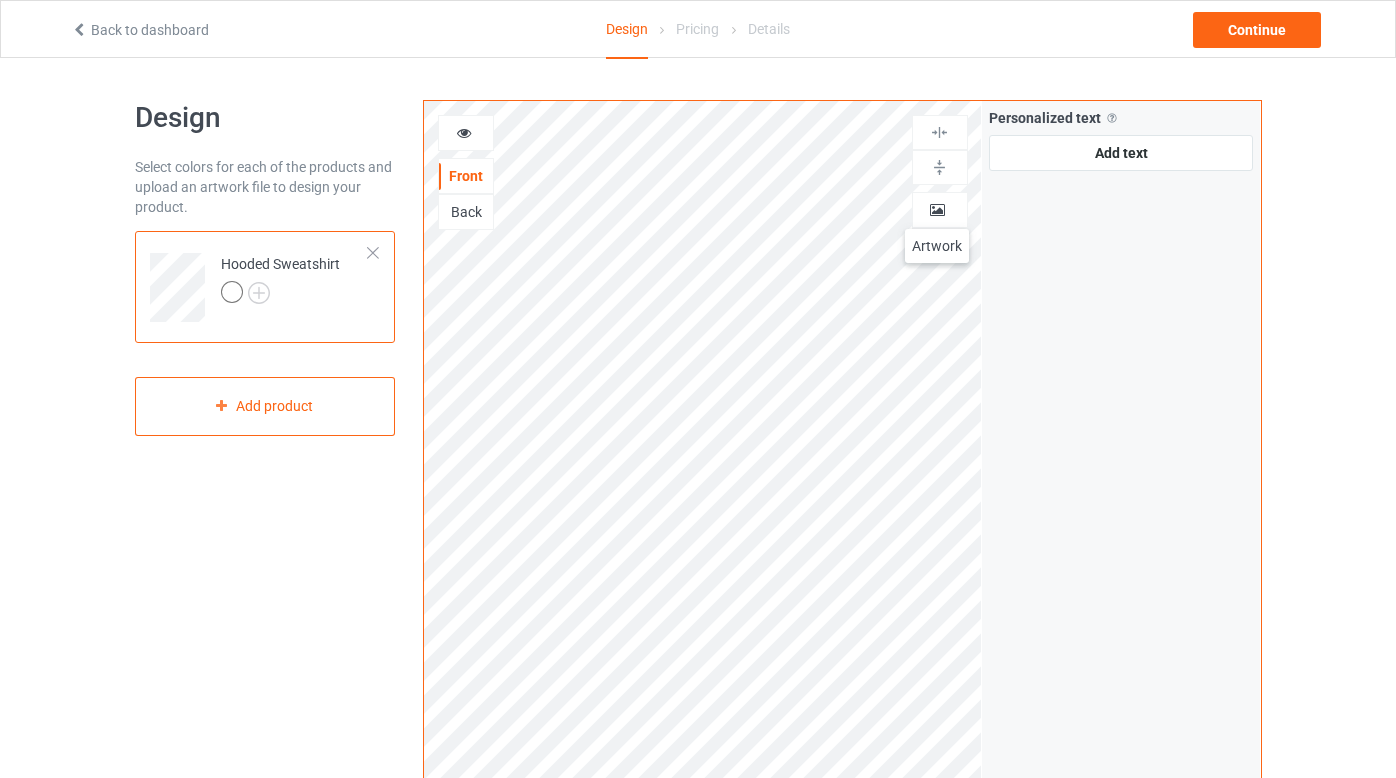 click at bounding box center (938, 207) 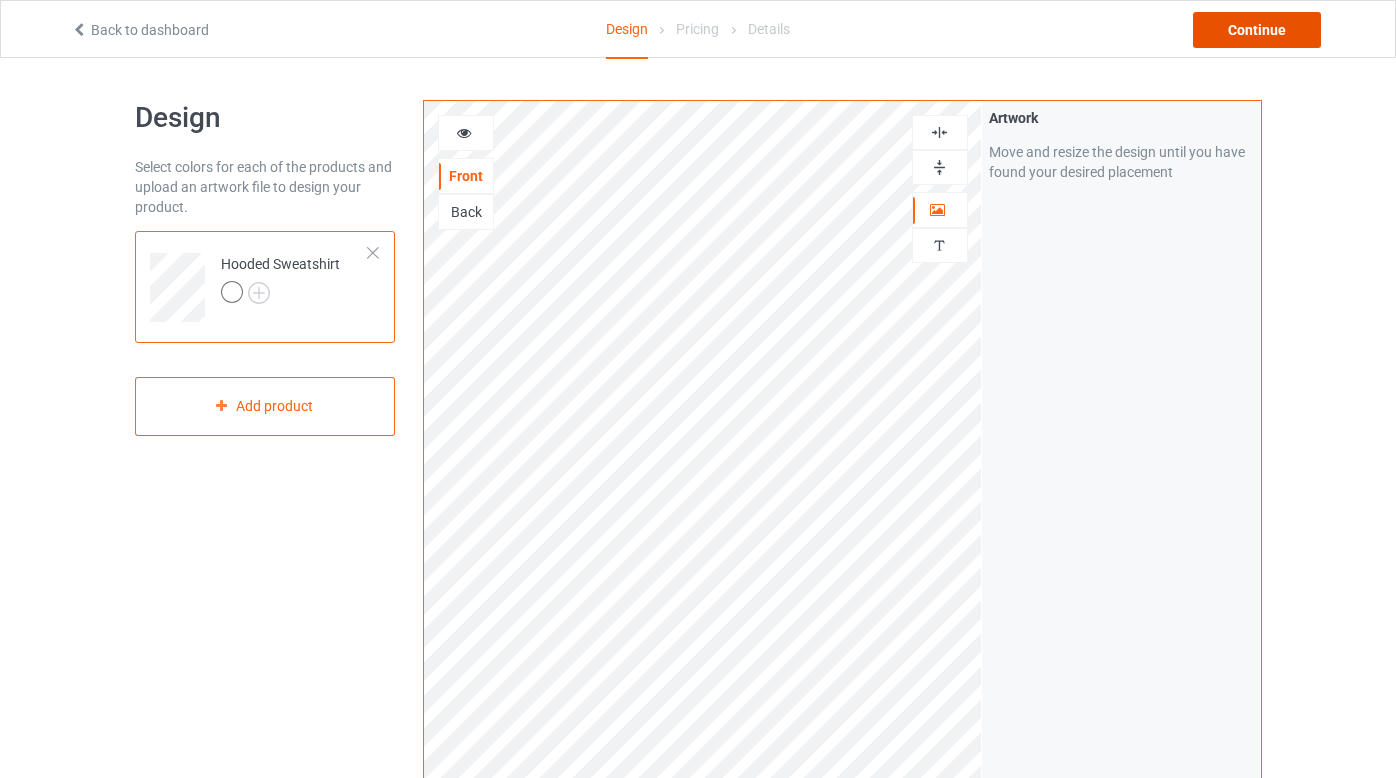 click on "Continue" at bounding box center (1257, 30) 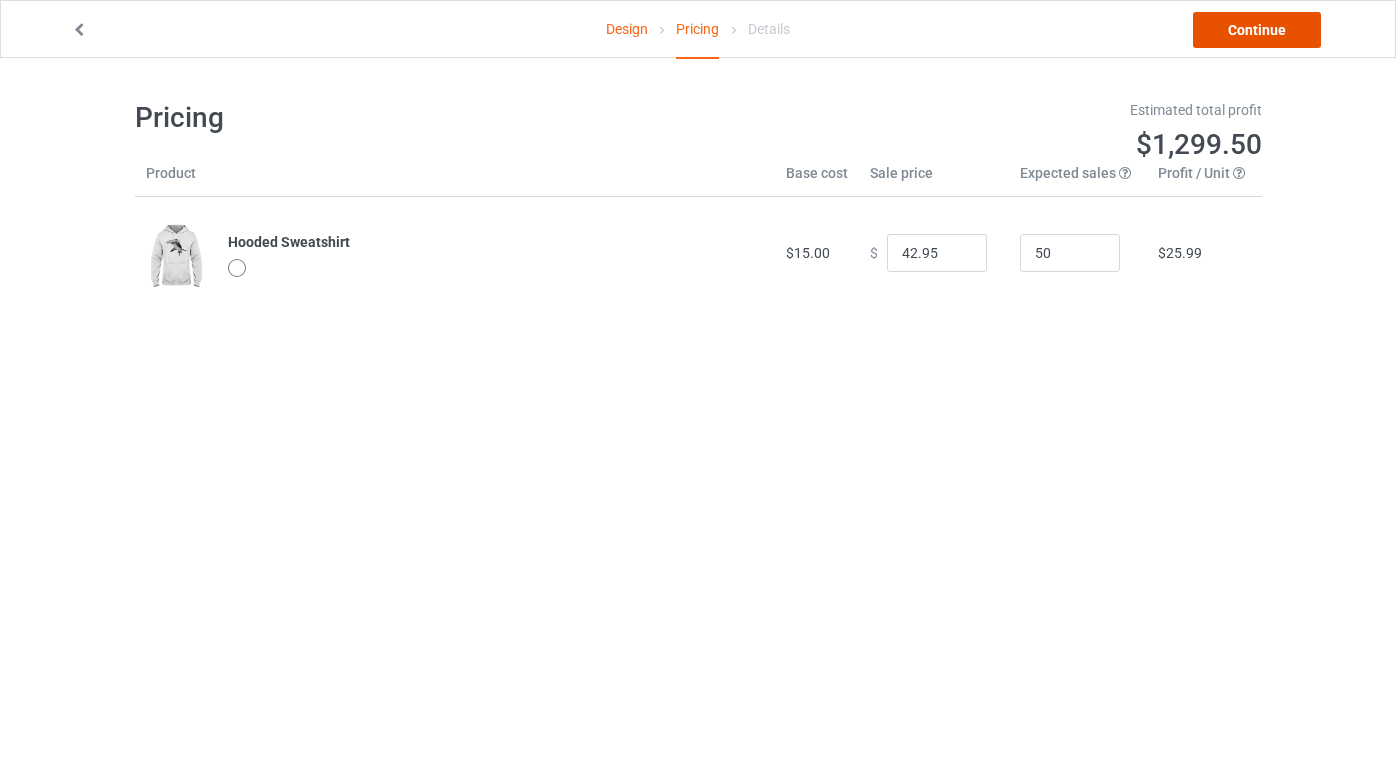 click on "Continue" at bounding box center (1257, 30) 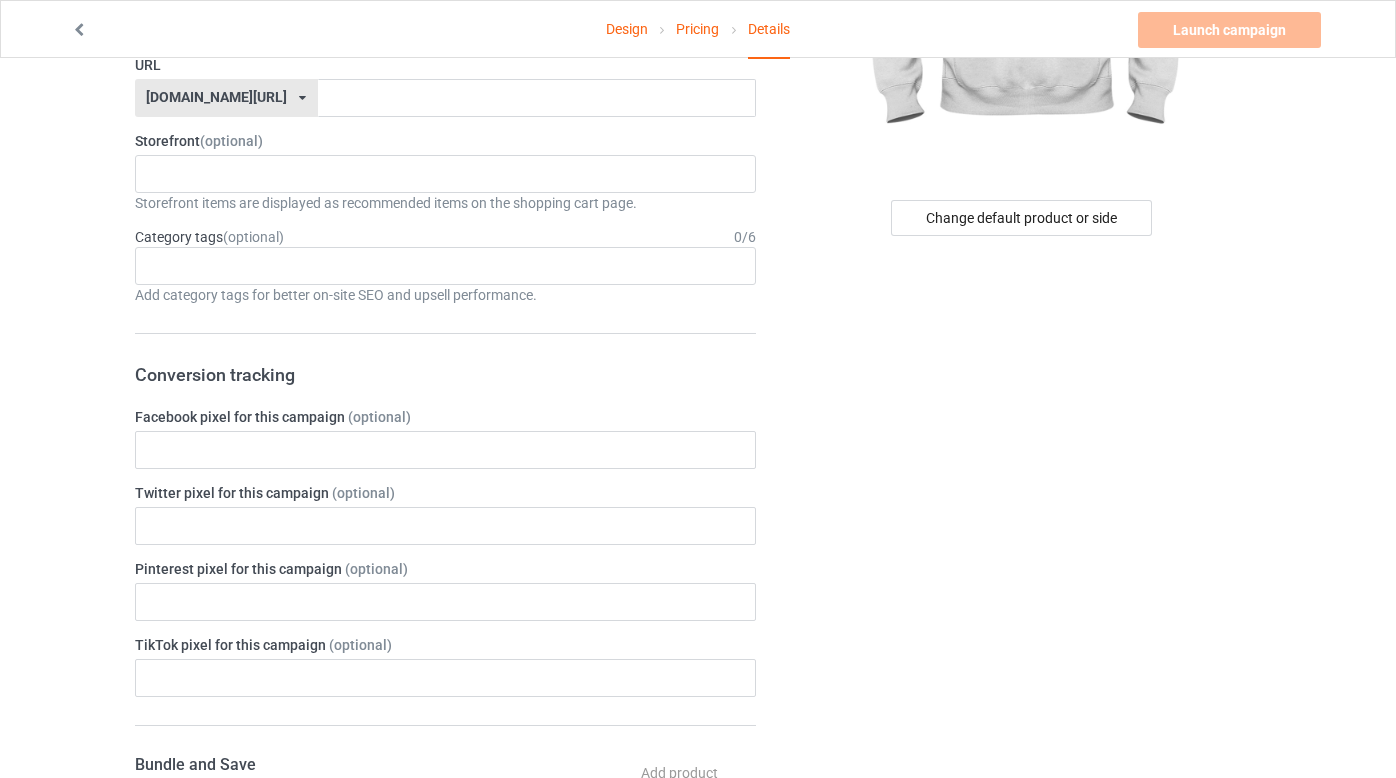 scroll, scrollTop: 0, scrollLeft: 0, axis: both 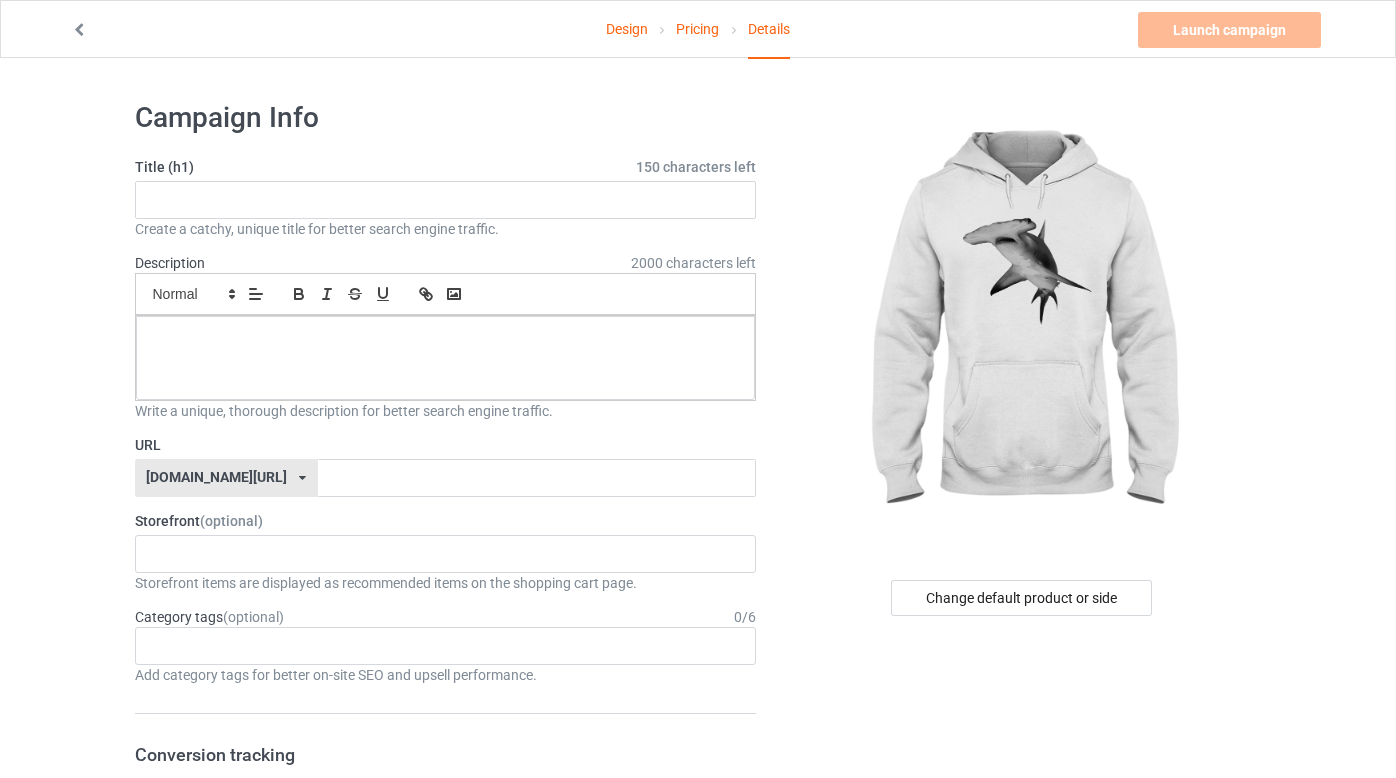 click at bounding box center [1023, 325] 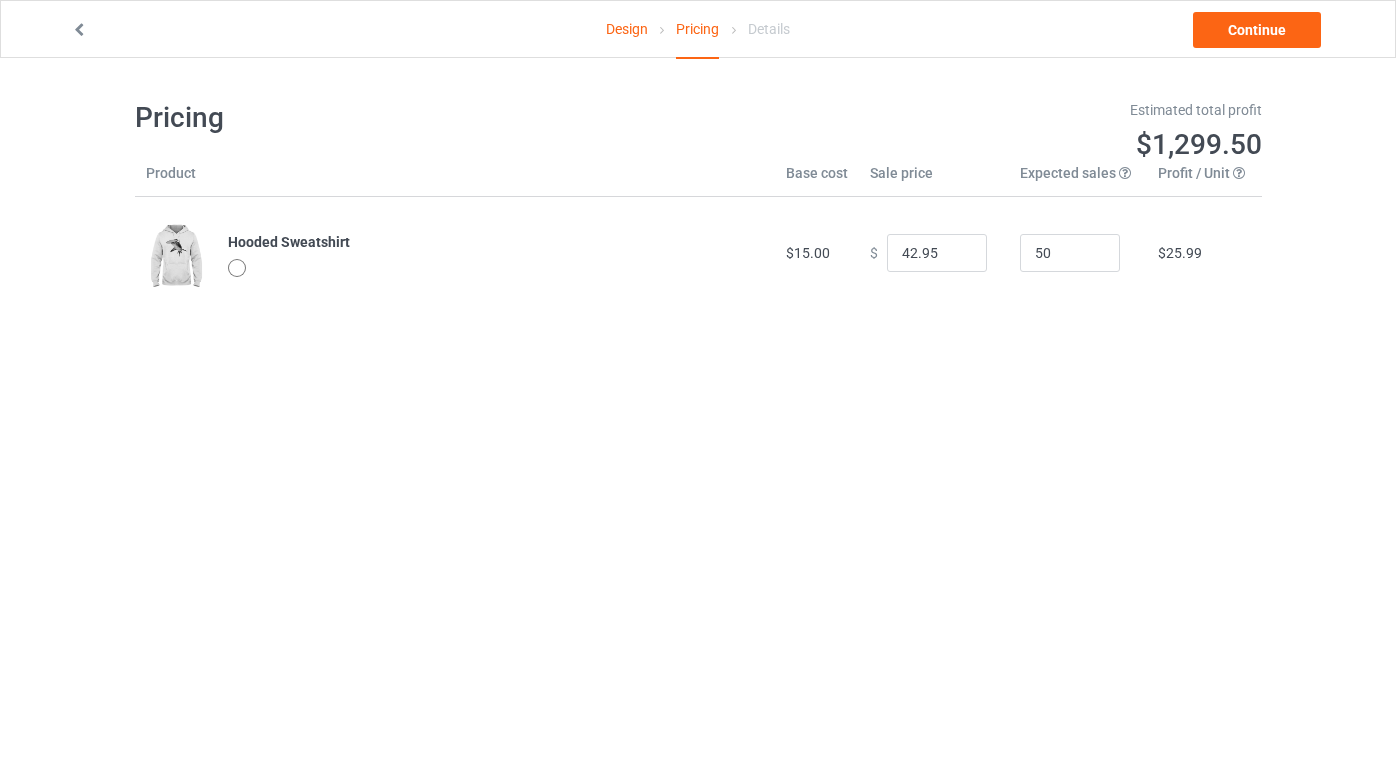 click at bounding box center (81, 30) 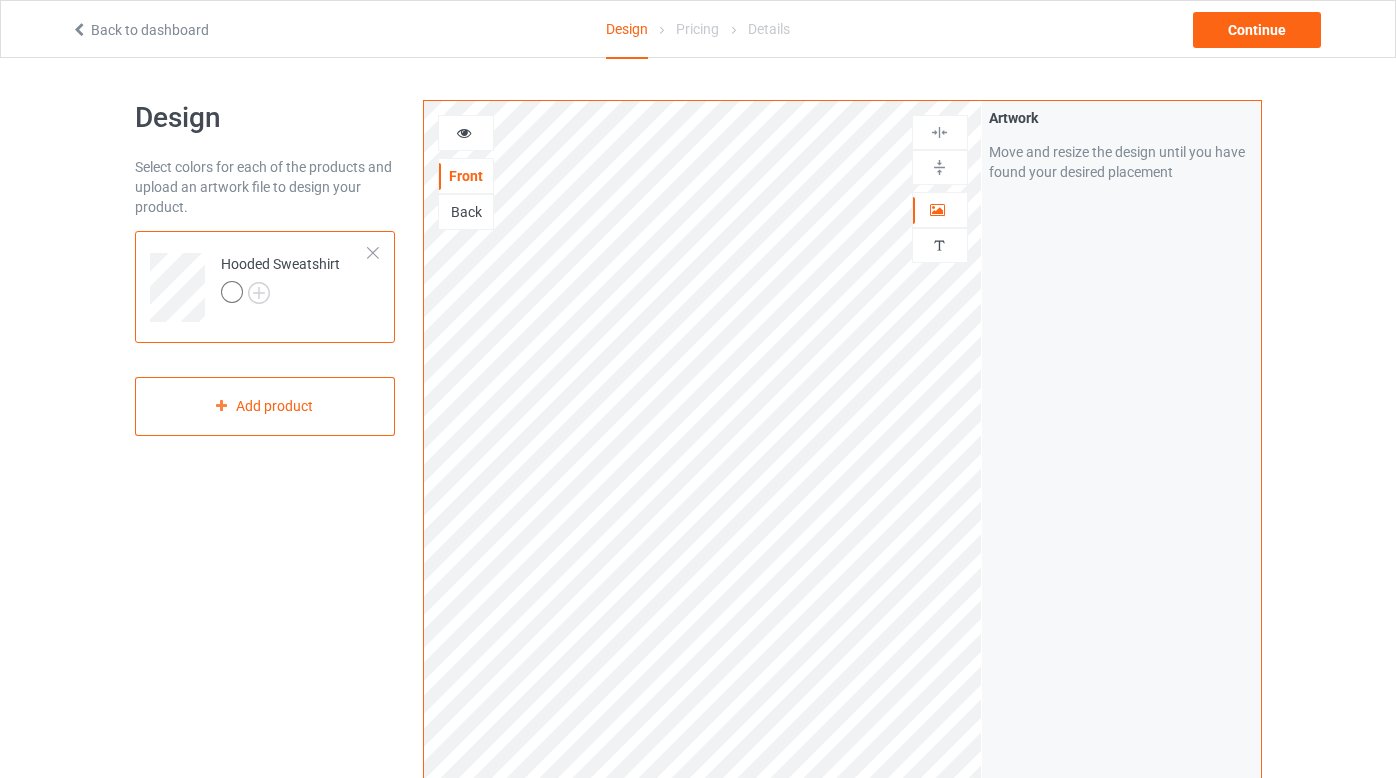 click on "Design Select colors for each of the products and upload an artwork file to design your product. Hooded Sweatshirt Add product Front Back Artwork Personalized text Artwork Move and resize the design until you have found your desired placement Product Mockups Add mockup Add mockup Add mockup Add mockup Add mockup Add mockup" at bounding box center [698, 676] 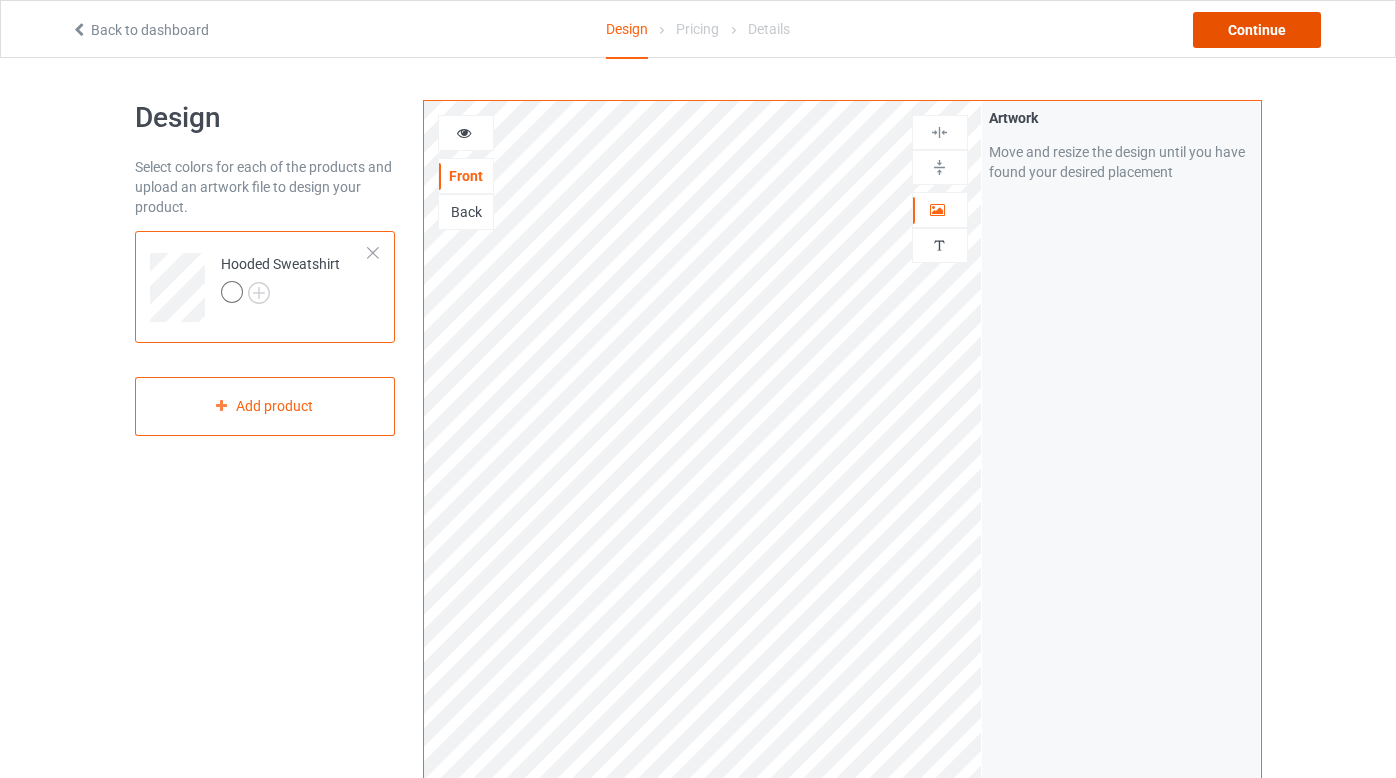 click on "Continue" at bounding box center [1257, 30] 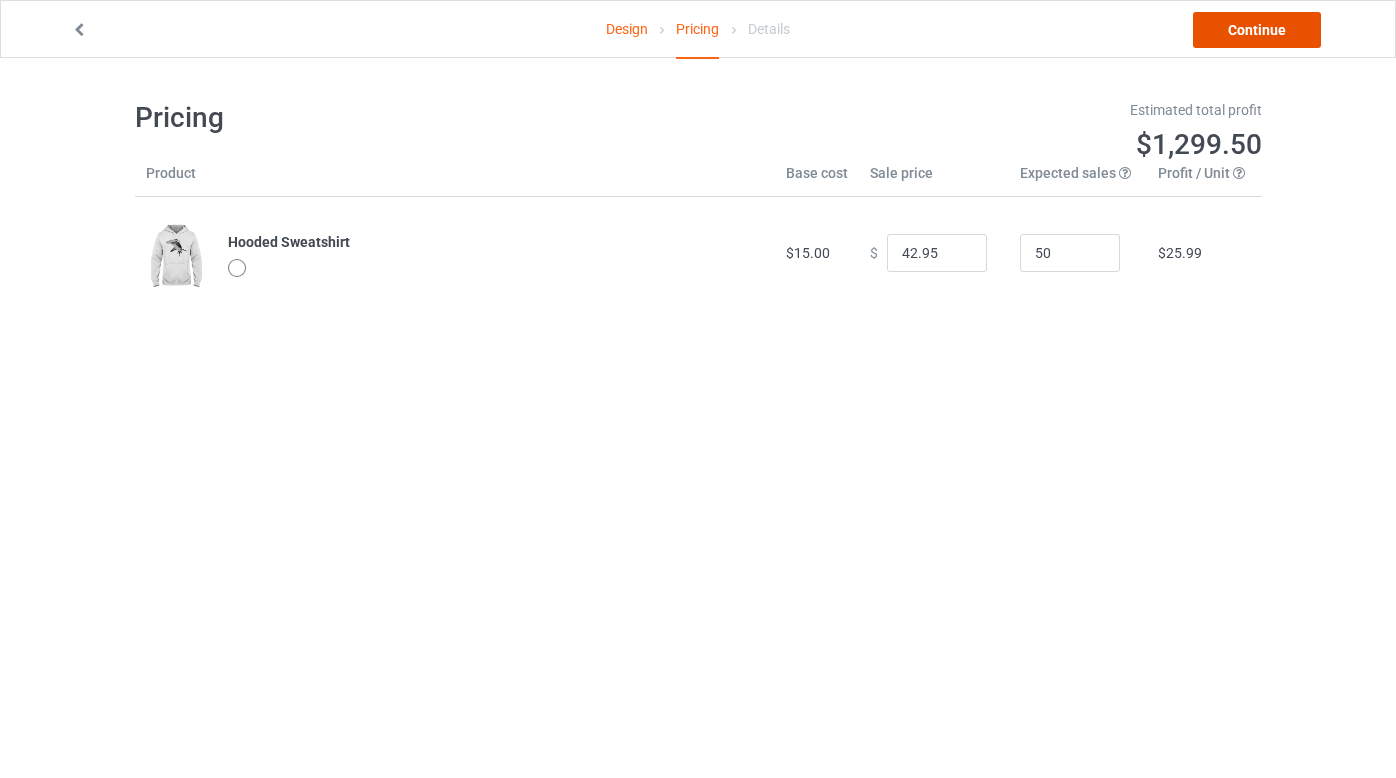 click on "Continue" at bounding box center (1257, 30) 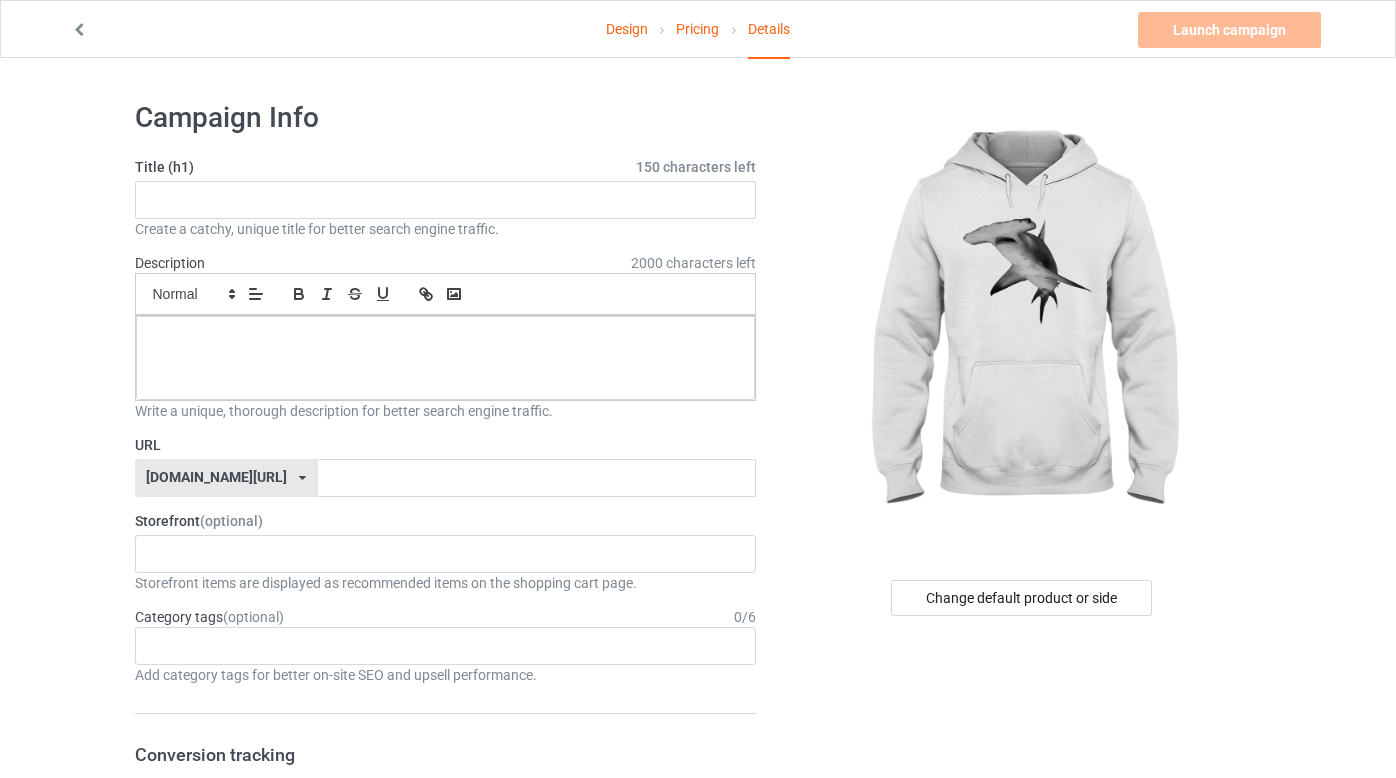 click on "Launch campaign Please enter campaign title" at bounding box center (1231, 30) 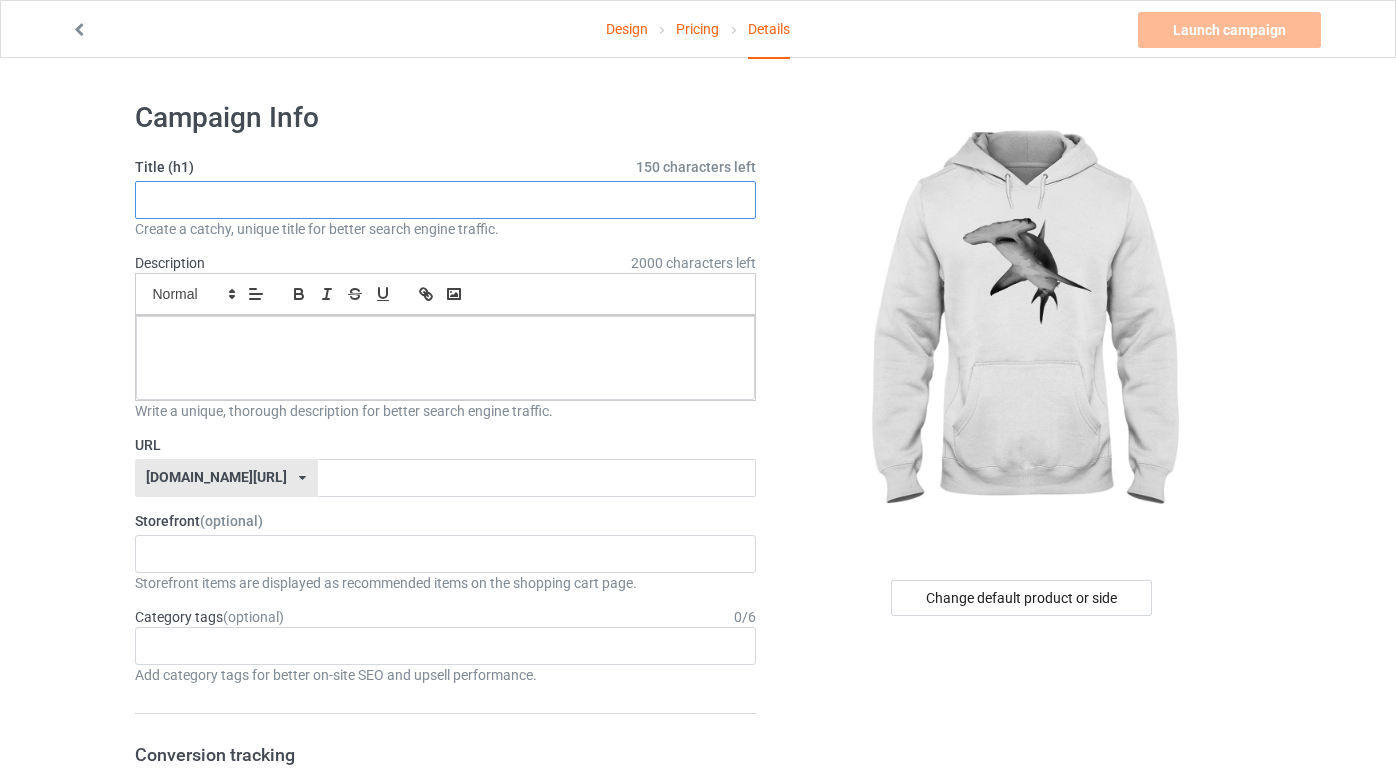 click at bounding box center [446, 200] 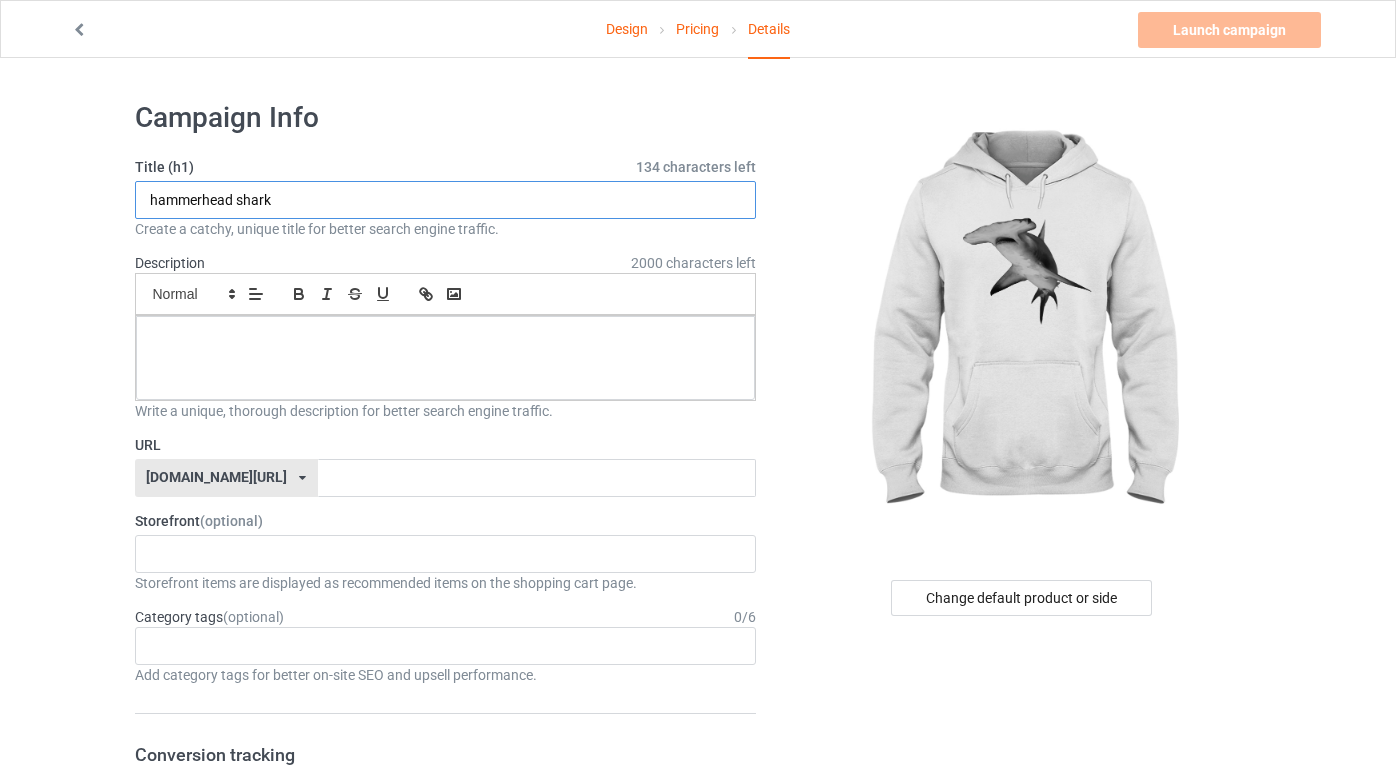 type on "hammerhead shark" 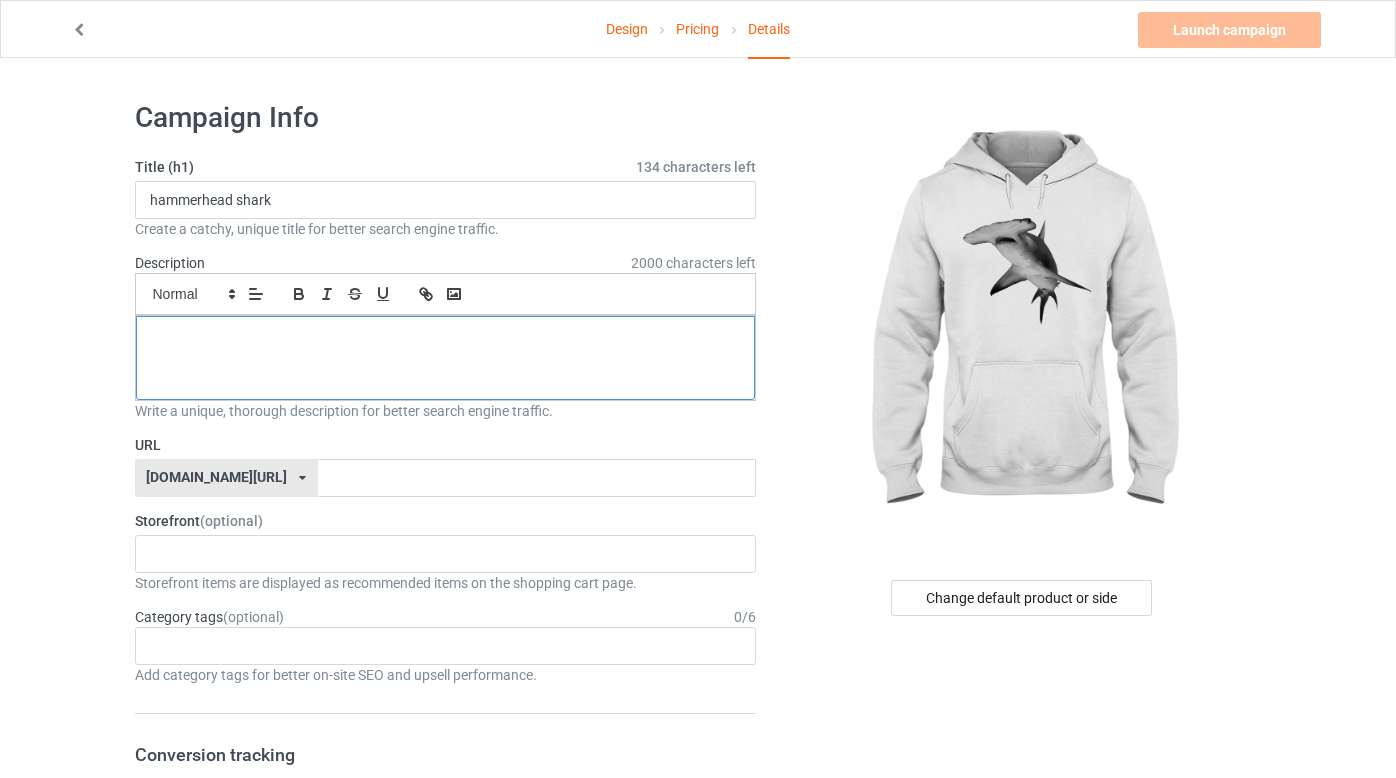 click at bounding box center [446, 358] 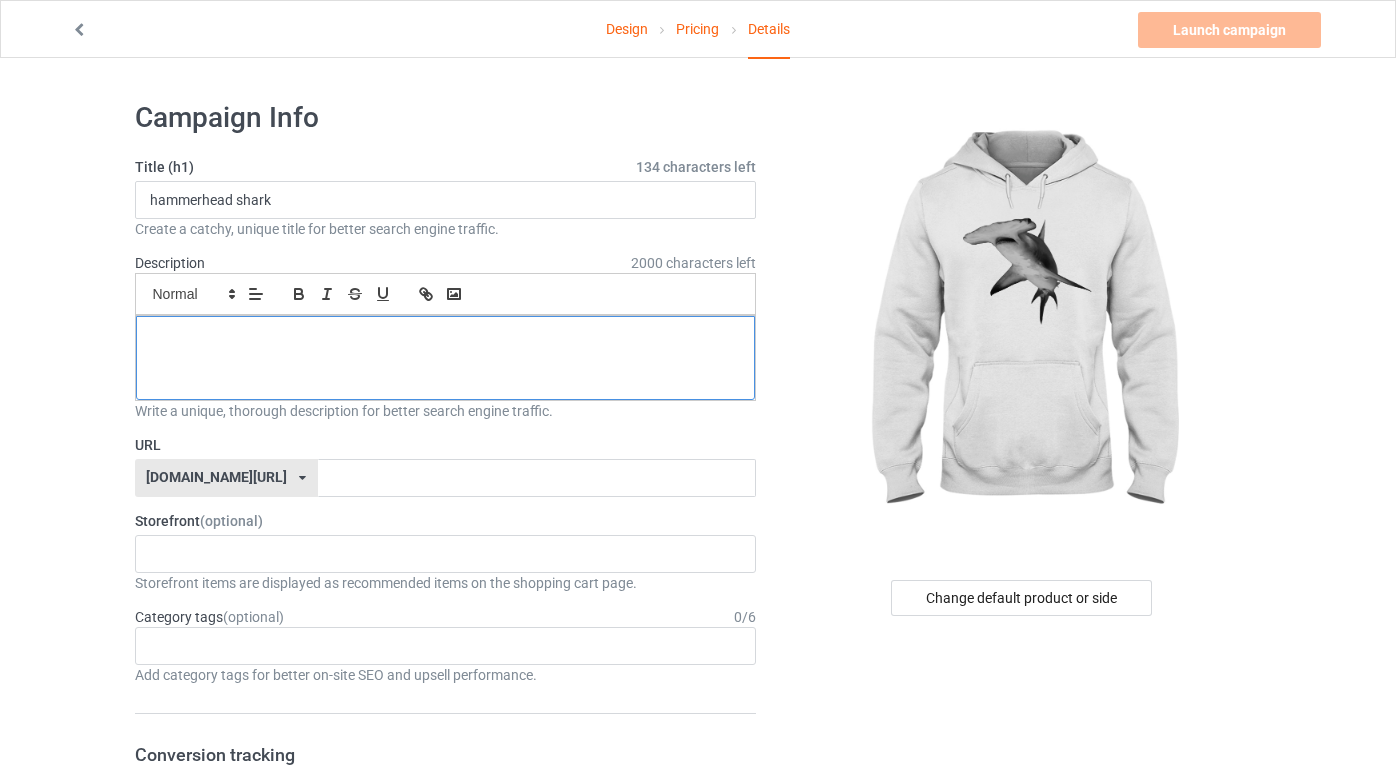 type 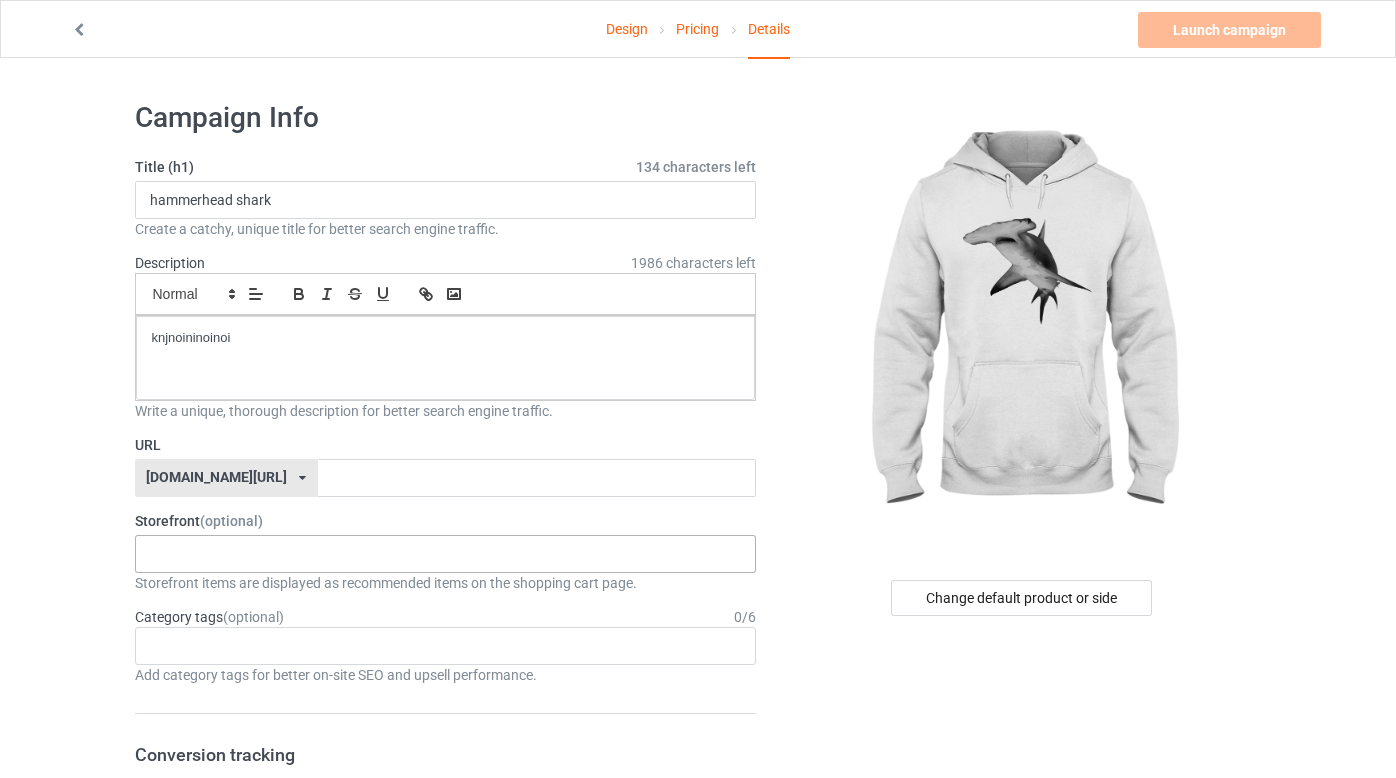 click on "No result found" at bounding box center [446, 554] 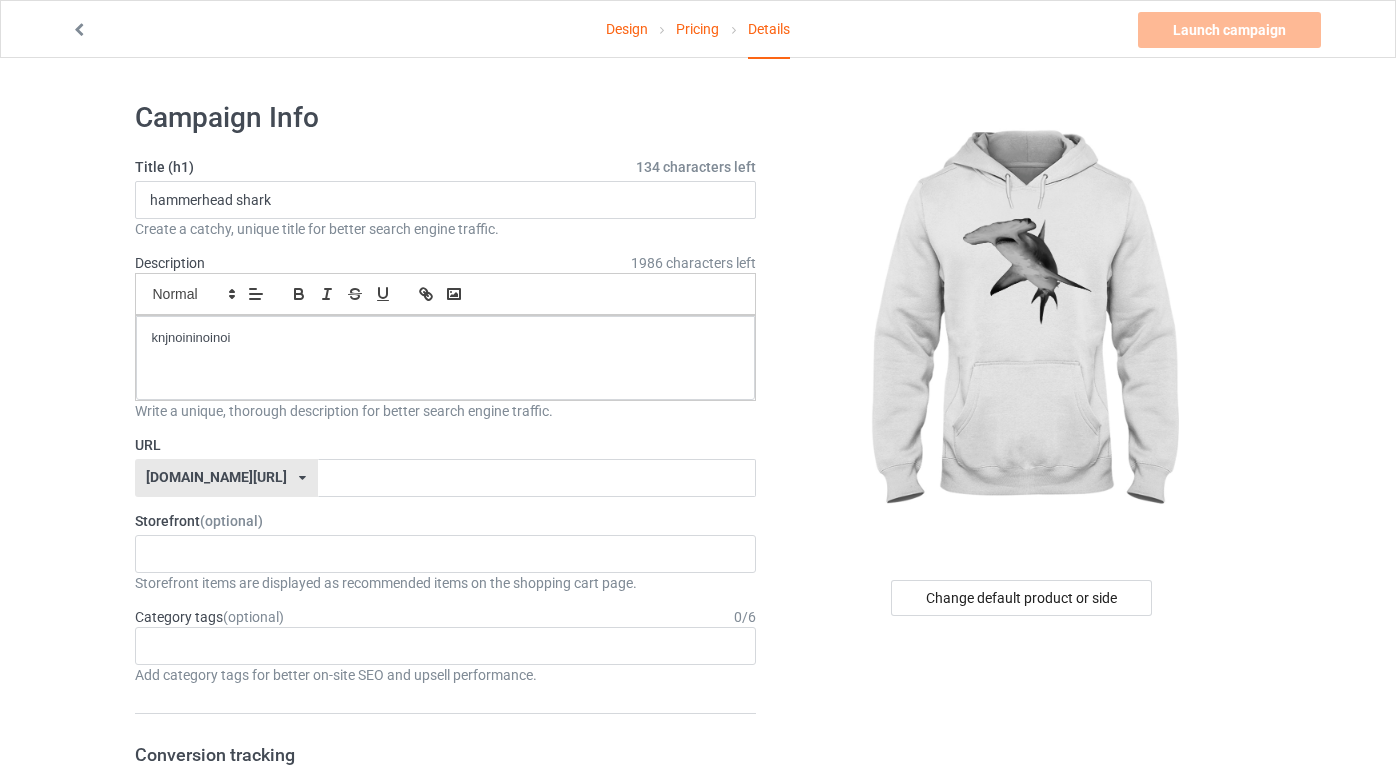 click on "Change default product or side" at bounding box center [1022, 1094] 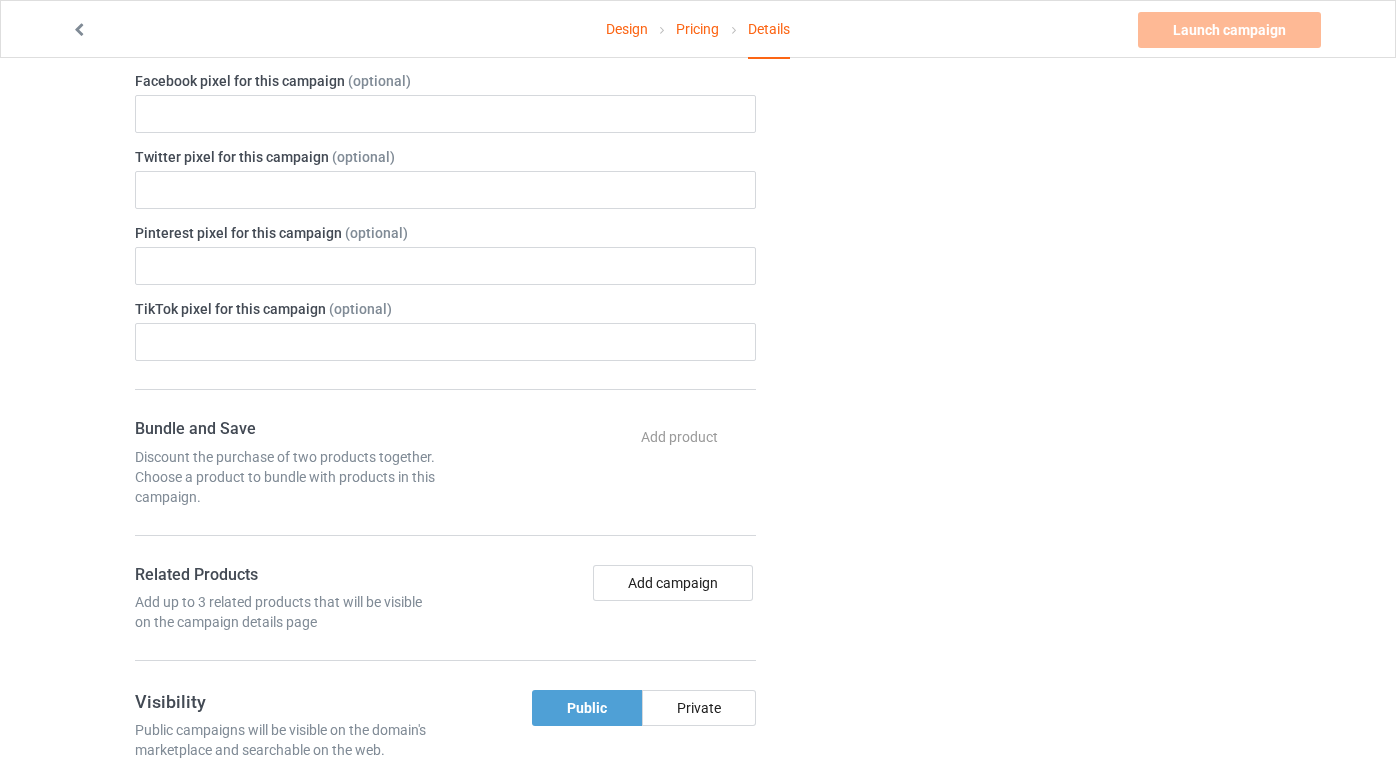 scroll, scrollTop: 825, scrollLeft: 0, axis: vertical 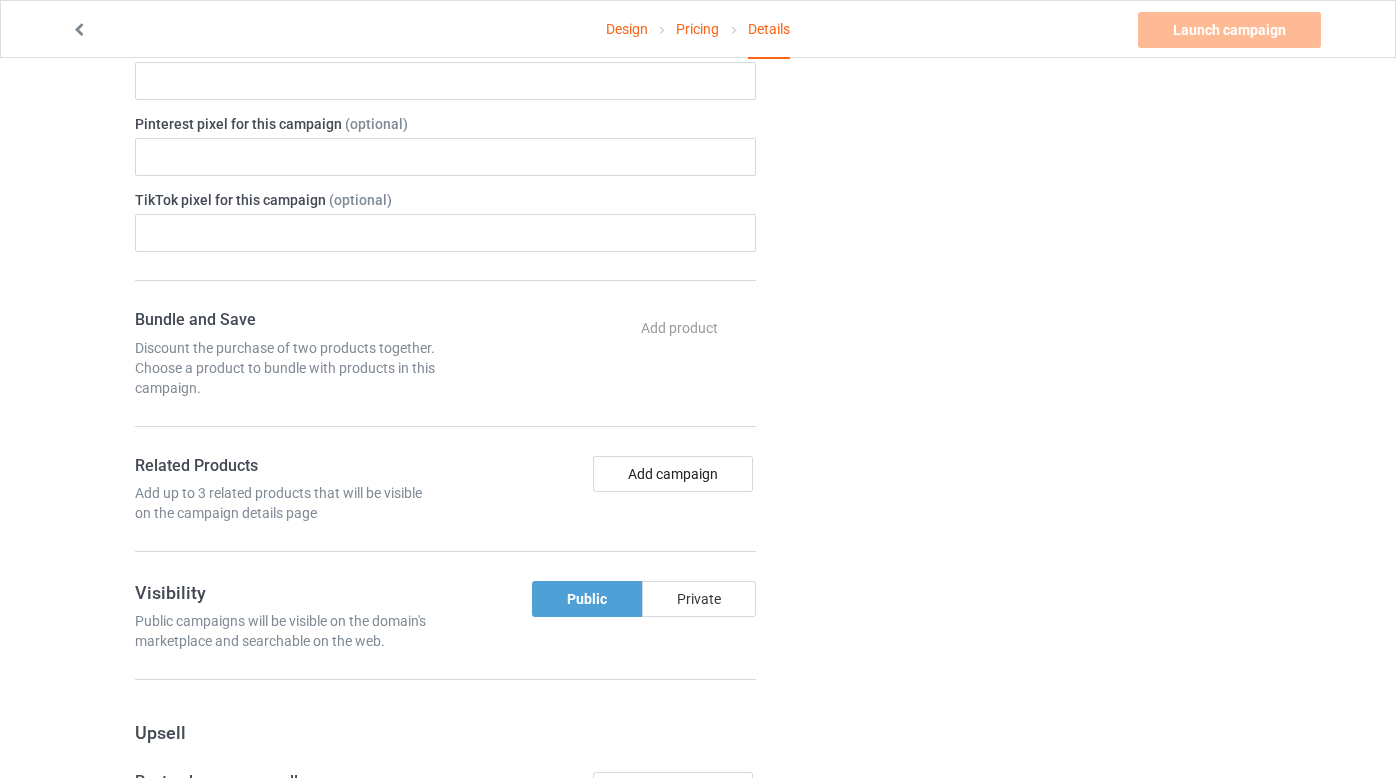 click on "Private" at bounding box center [699, 599] 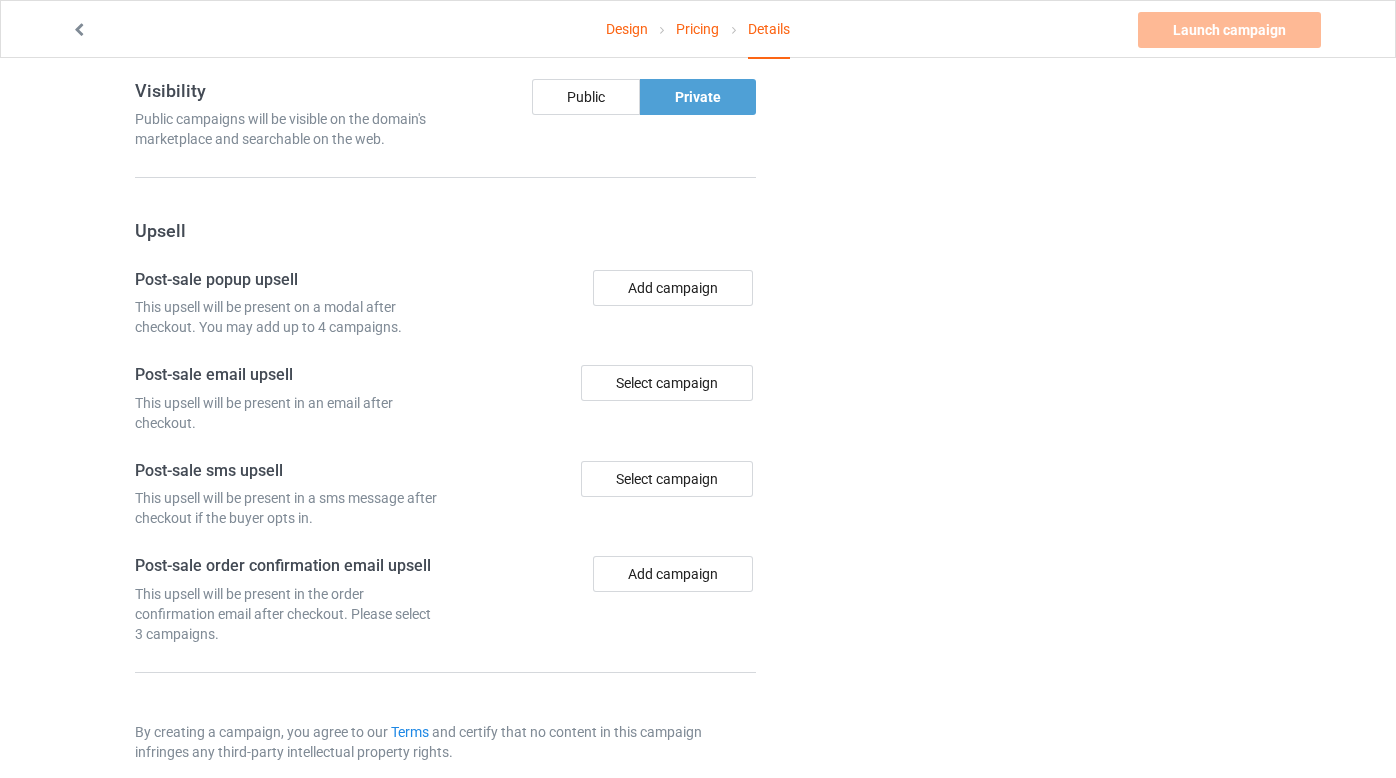 scroll, scrollTop: 1353, scrollLeft: 0, axis: vertical 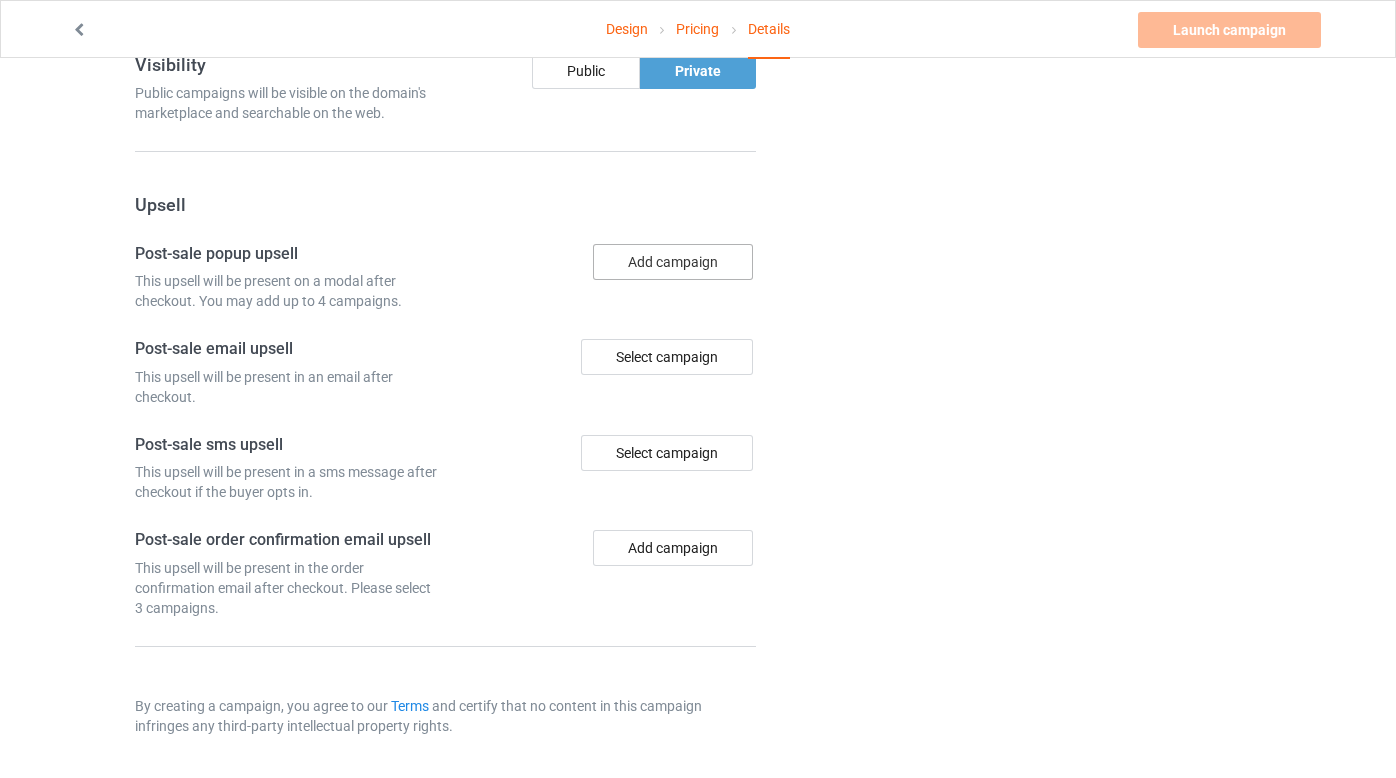 click on "Add campaign" at bounding box center (673, 262) 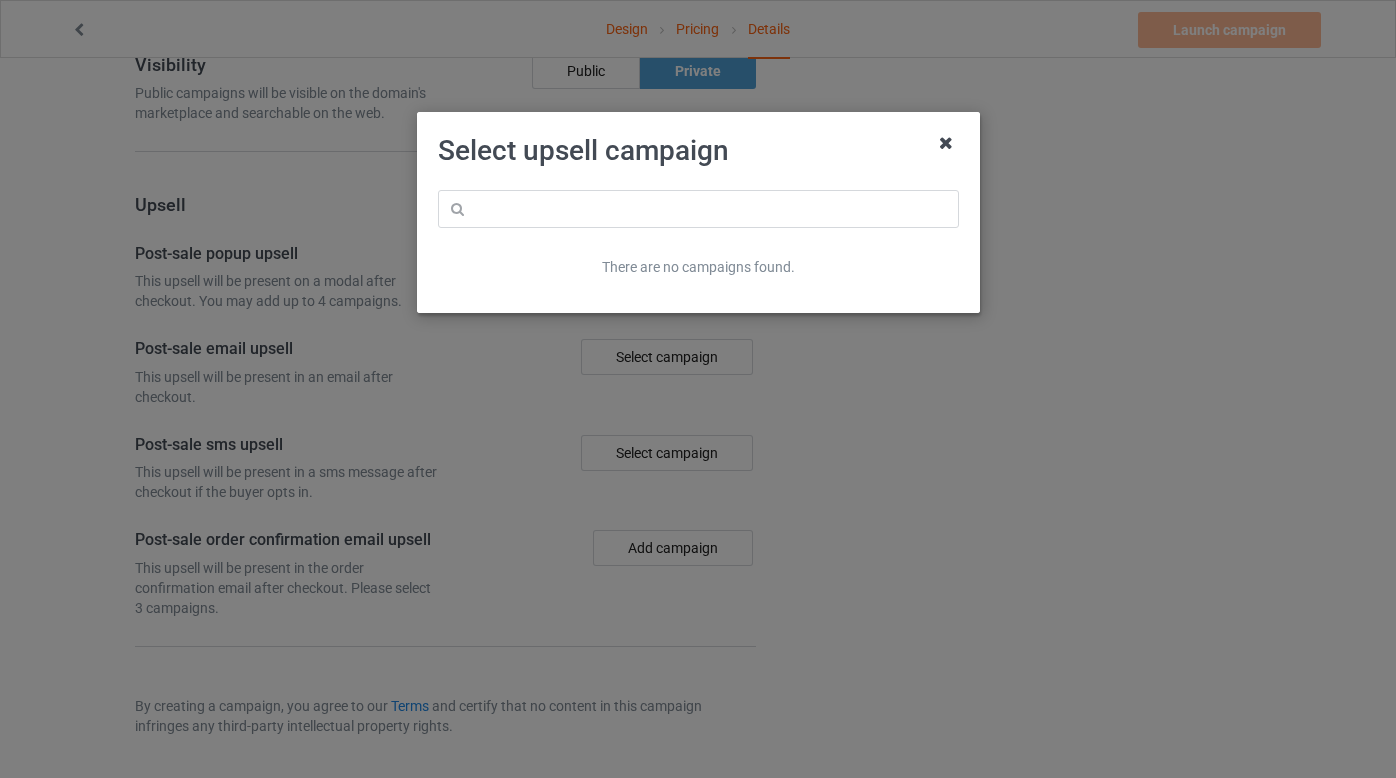 click at bounding box center [946, 143] 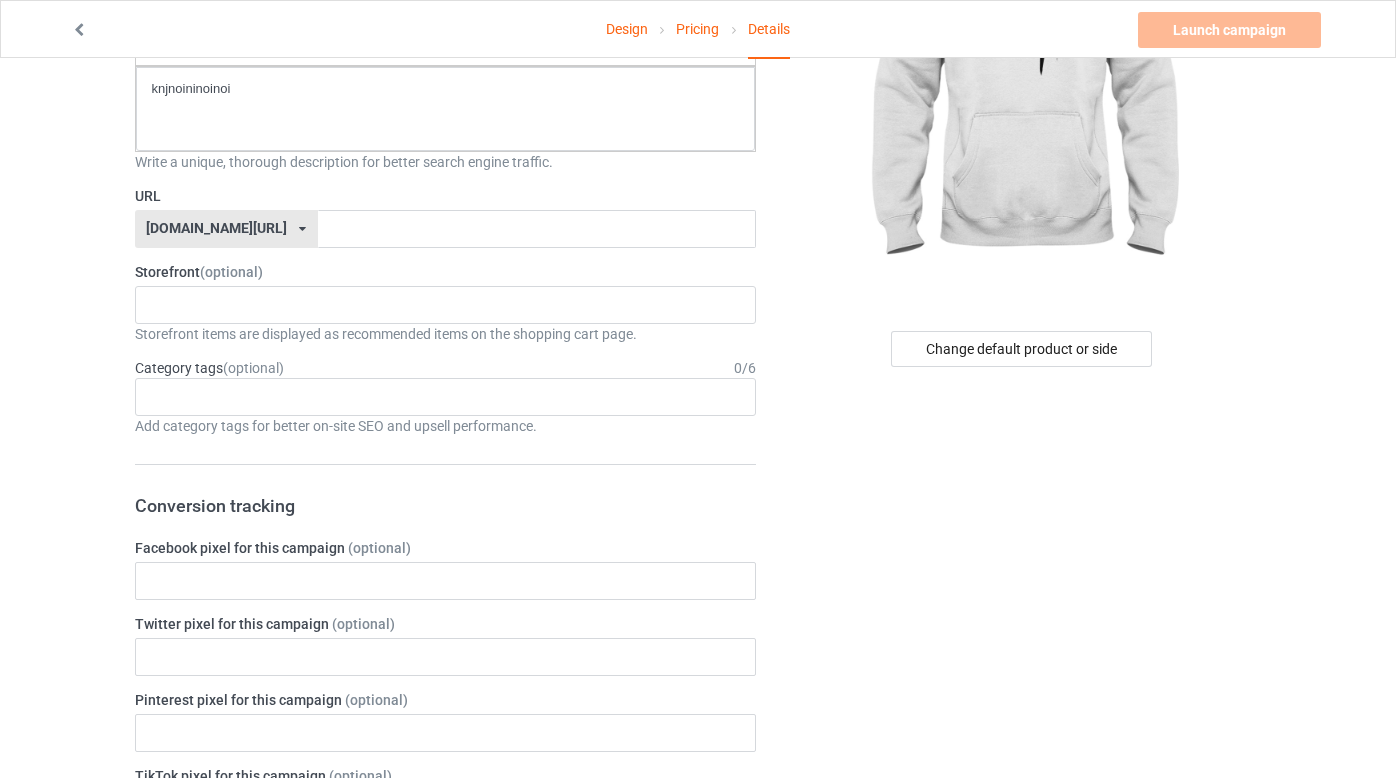 scroll, scrollTop: 0, scrollLeft: 0, axis: both 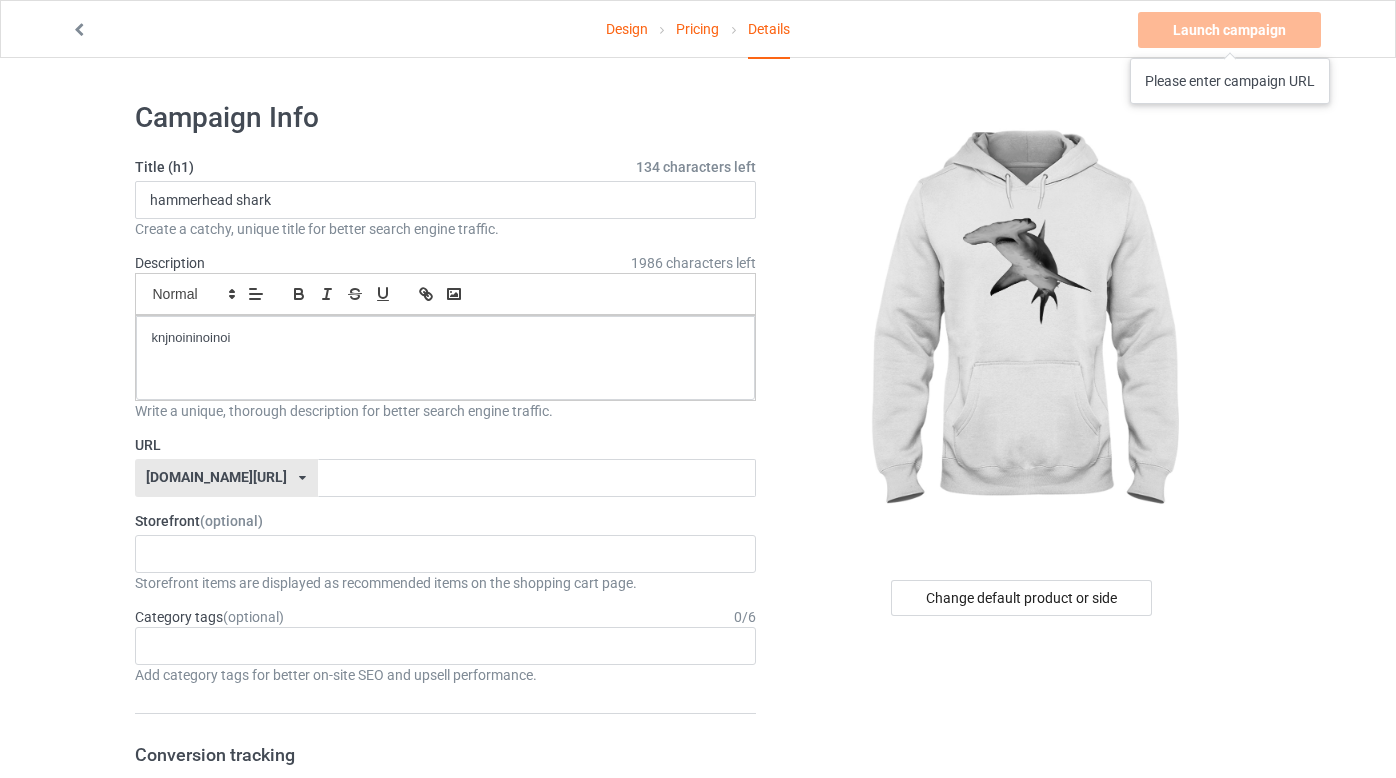 click on "Launch campaign Please enter campaign URL" at bounding box center (1231, 30) 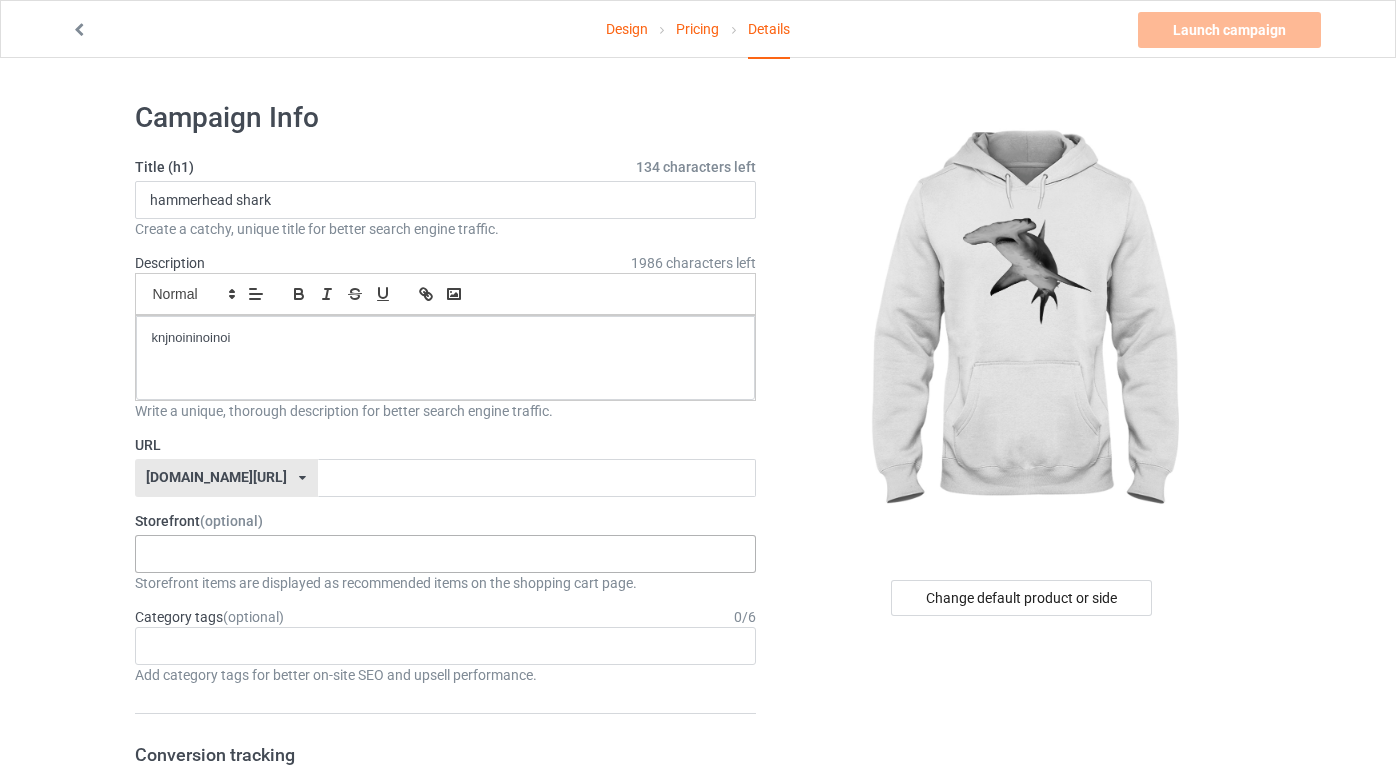 click on "No result found" at bounding box center (446, 554) 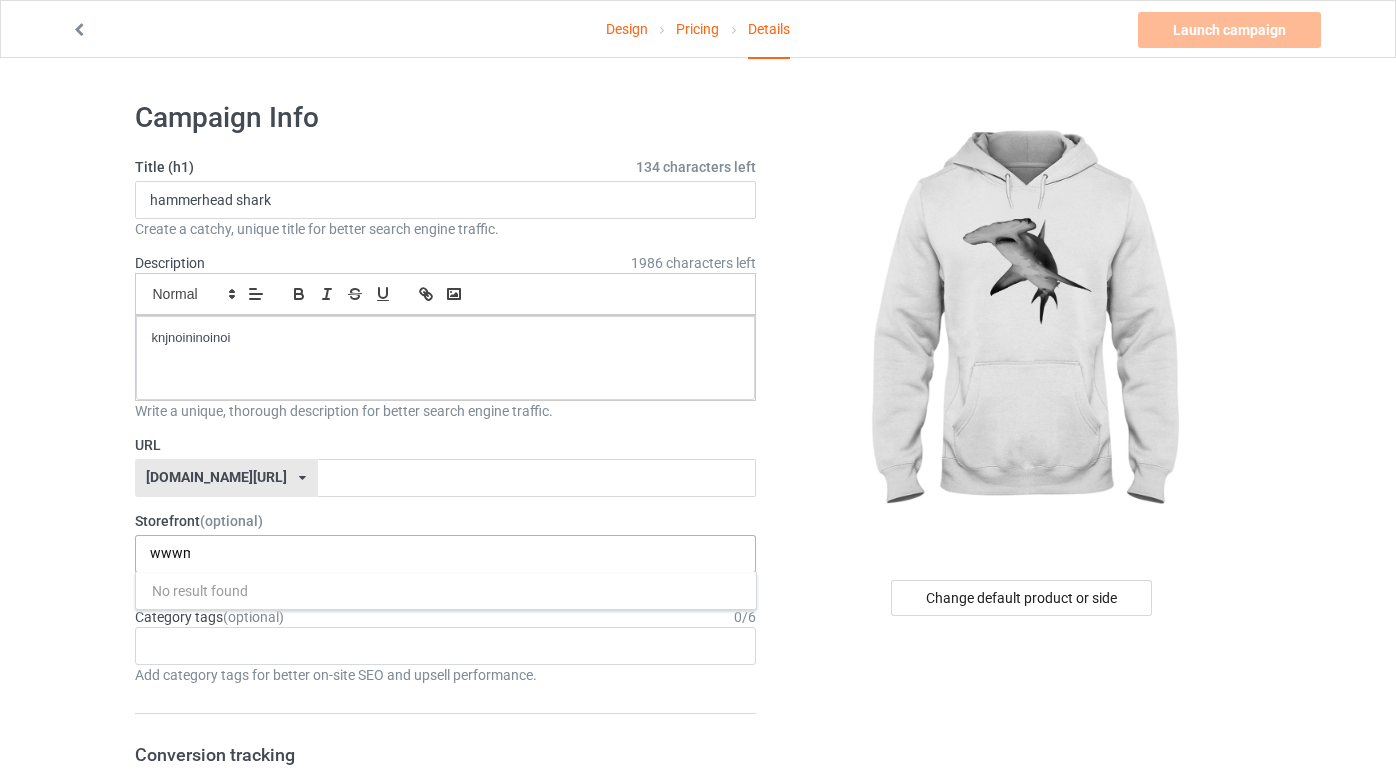 scroll, scrollTop: 0, scrollLeft: 11, axis: horizontal 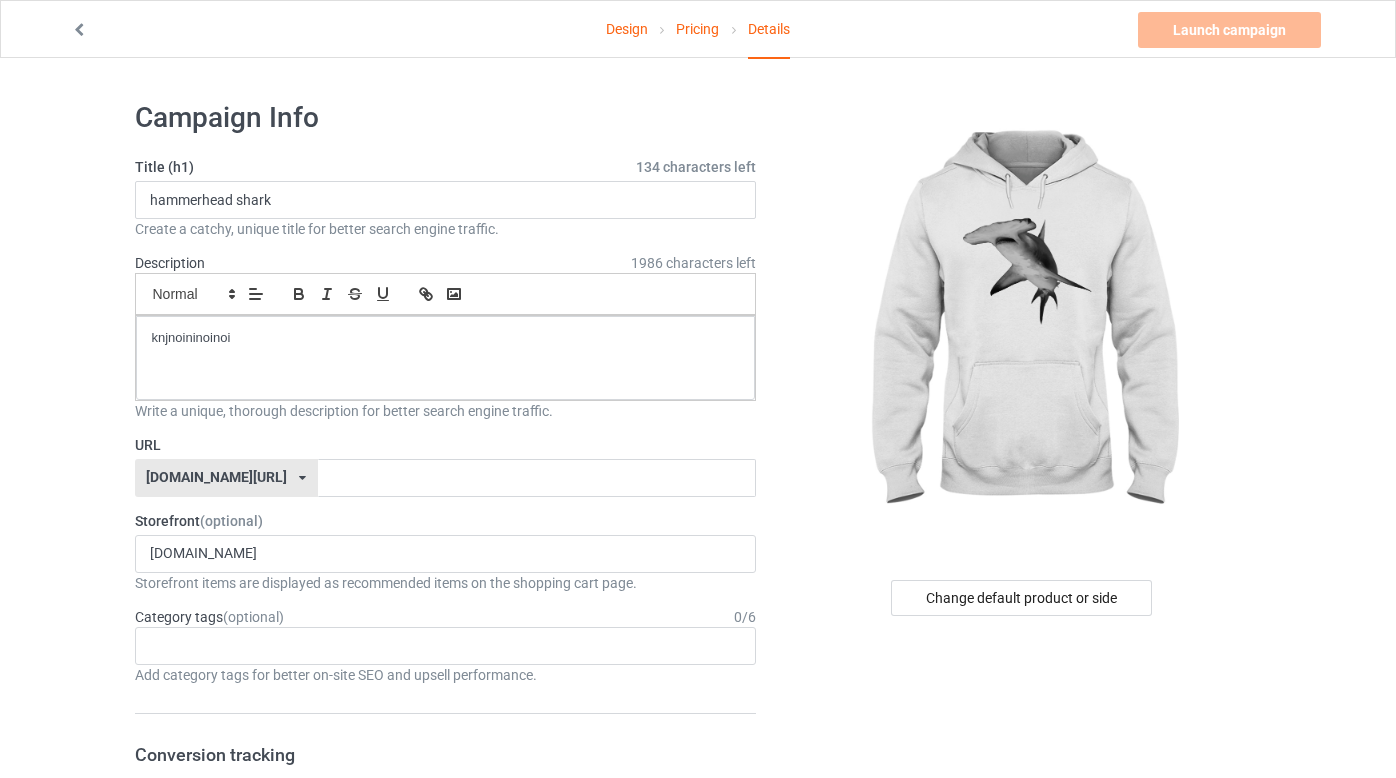 click on "Title (h1) 134   characters left hammerhead shark Create a catchy, unique title for better search engine traffic. Description 1986   characters left       Small Normal Large Big Huge                                                                                     knjnoininoinoi Write a unique, thorough description for better search engine traffic. URL [DOMAIN_NAME][URL] [DOMAIN_NAME][URL] 587d0d41cee36fd012c64a69 Storefront (optional) [DOMAIN_NAME] No result found Storefront items are displayed as recommended items on the shopping cart page. Category tags (optional) 0 / 6 Age > [DEMOGRAPHIC_DATA] > 1 Age > [DEMOGRAPHIC_DATA] Months > 1 Month Age > [DEMOGRAPHIC_DATA] Months Age > [DEMOGRAPHIC_DATA] Age > [DEMOGRAPHIC_DATA] > 10 Age > [DEMOGRAPHIC_DATA] Months > 10 Month Age > [DEMOGRAPHIC_DATA] > 100 Sports > Running > 10K Run Age > [DEMOGRAPHIC_DATA] > 11 Age > [DEMOGRAPHIC_DATA] Months > 11 Month Age > [DEMOGRAPHIC_DATA] > 12 Age > [DEMOGRAPHIC_DATA] Months > 12 Month Age > [DEMOGRAPHIC_DATA] > 13 Age > [DEMOGRAPHIC_DATA] > 14 Age > [DEMOGRAPHIC_DATA] > 15 Sports > Running > 15K Run Age > [DEMOGRAPHIC_DATA] > 16 Age > [DEMOGRAPHIC_DATA] > 17 Age > [DEMOGRAPHIC_DATA] > 18 Age > [DEMOGRAPHIC_DATA] > 19 Age > Decades > 1920s Age > Decades > 1930s Age > [DEMOGRAPHIC_DATA] 1" at bounding box center [446, 1064] 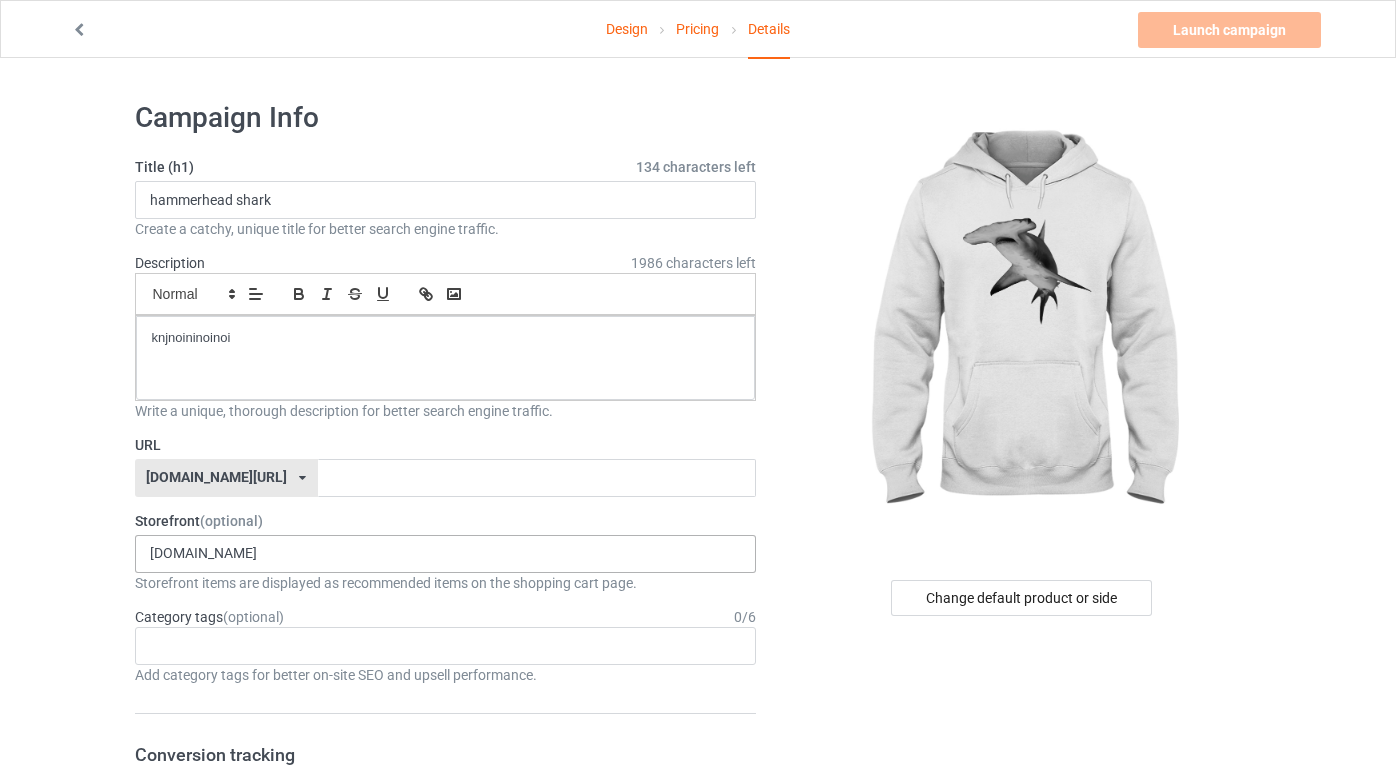 click on "[DOMAIN_NAME] No result found" at bounding box center (446, 554) 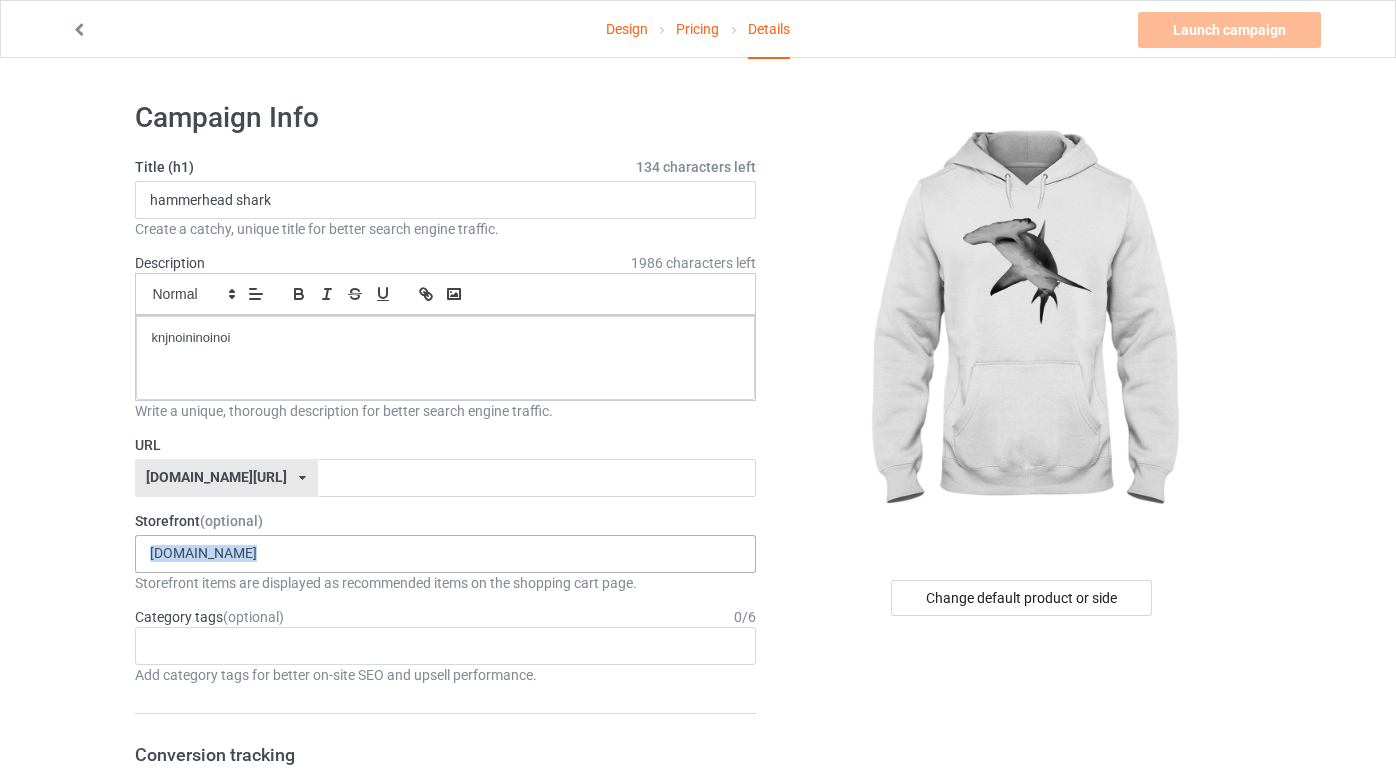 click on "[DOMAIN_NAME] No result found" at bounding box center [446, 554] 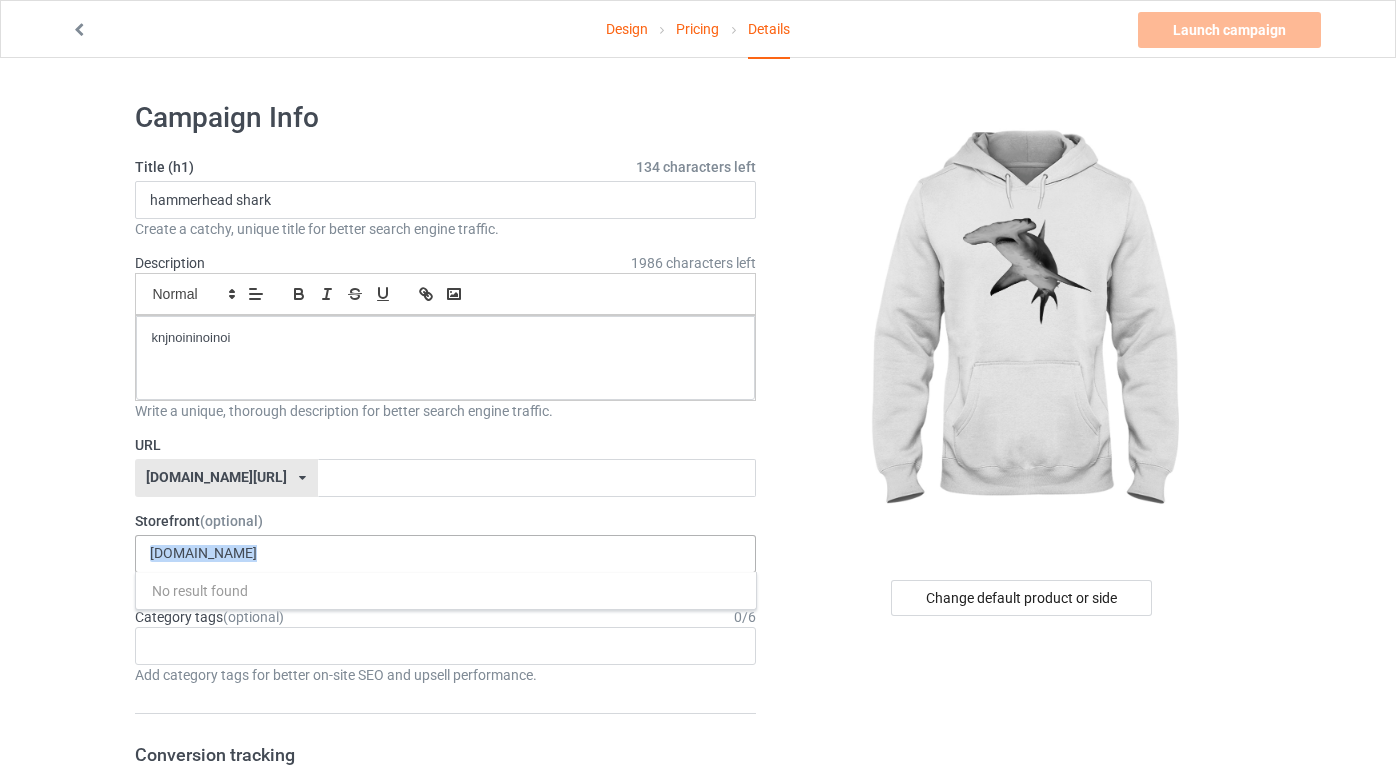 click on "[DOMAIN_NAME] No result found" at bounding box center [446, 554] 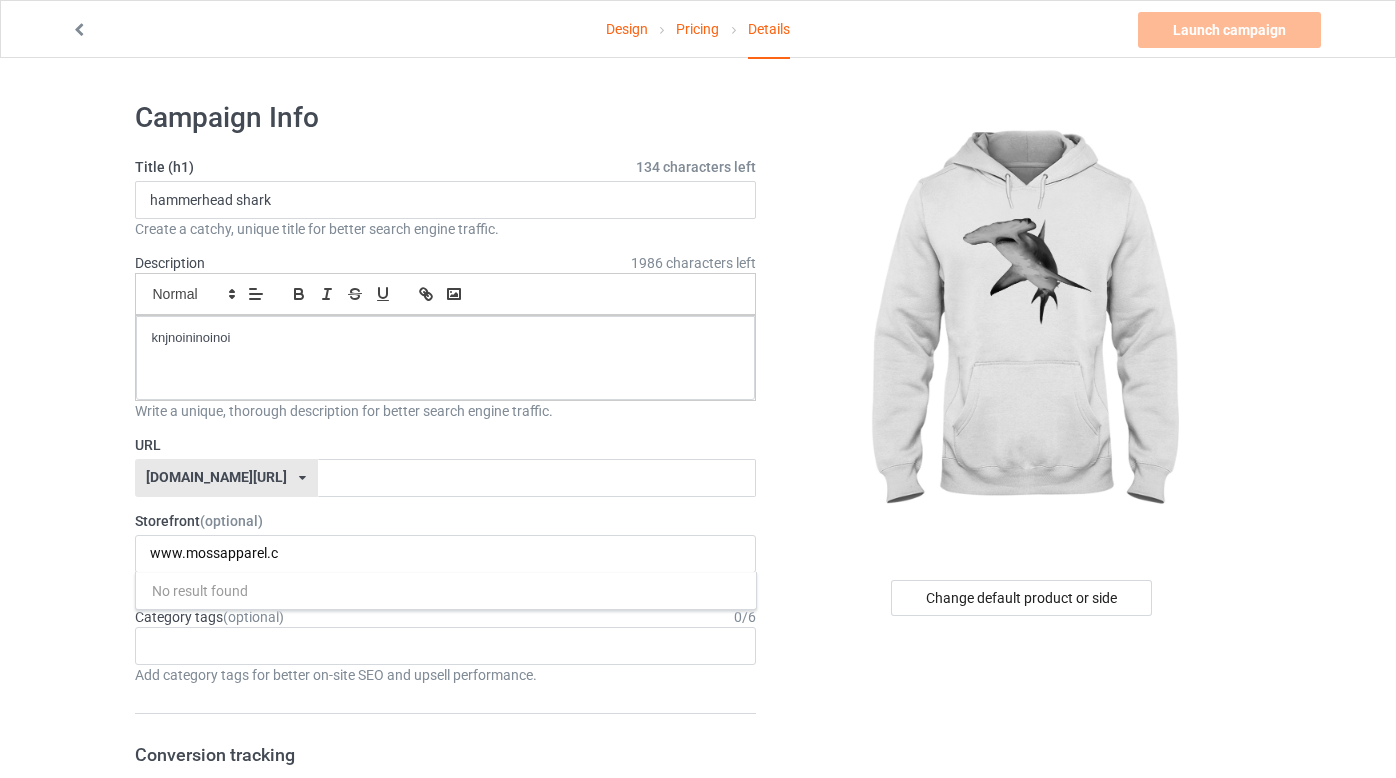 type on "www.mossapparel.c" 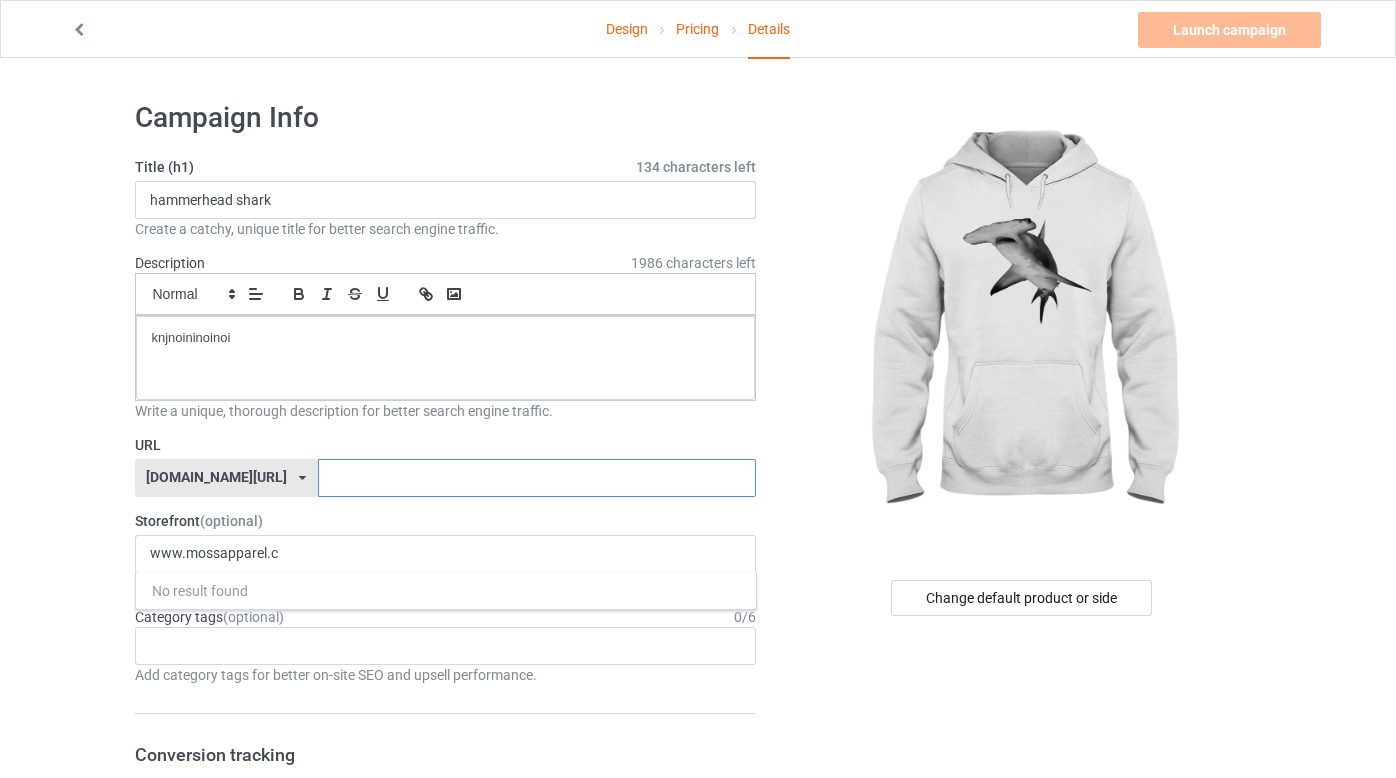 click at bounding box center (537, 478) 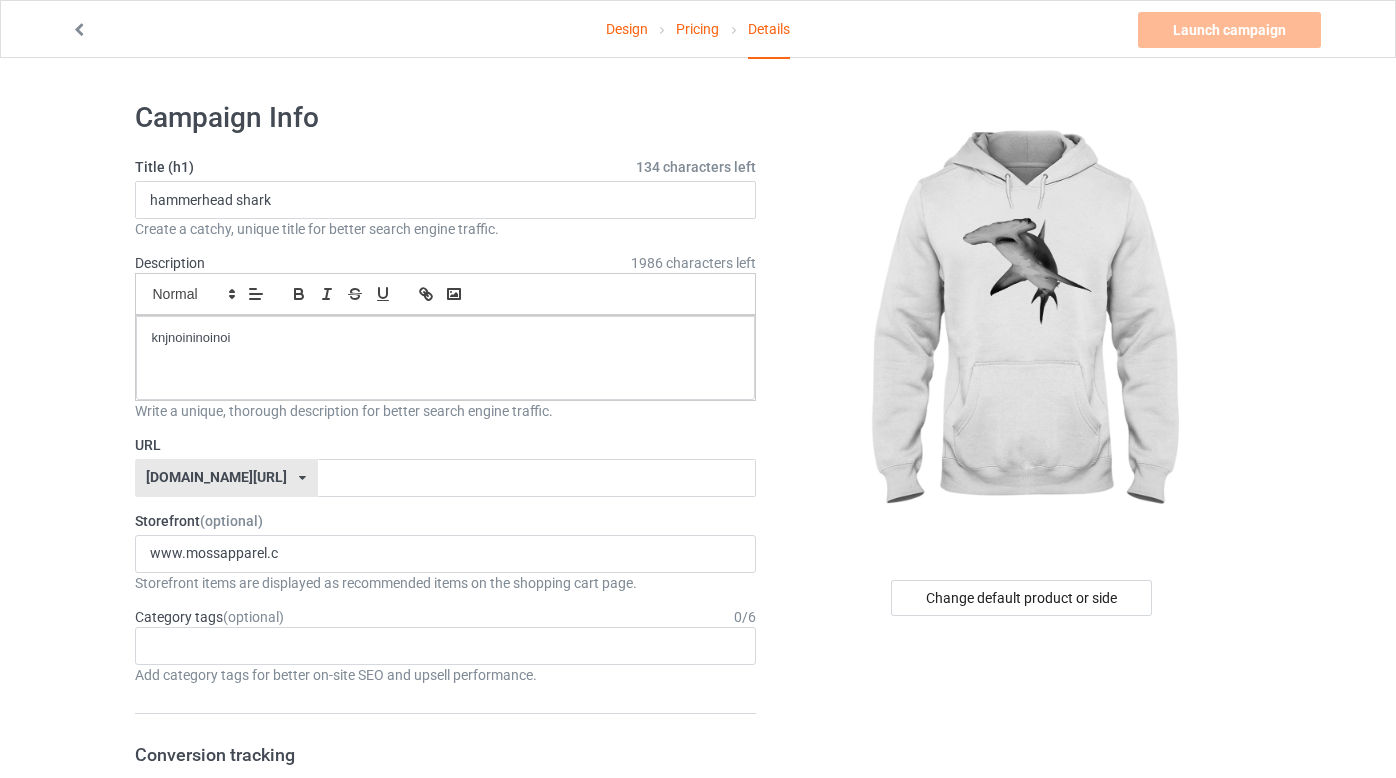 click on "[DOMAIN_NAME][URL] [DOMAIN_NAME][URL] 587d0d41cee36fd012c64a69" at bounding box center [226, 478] 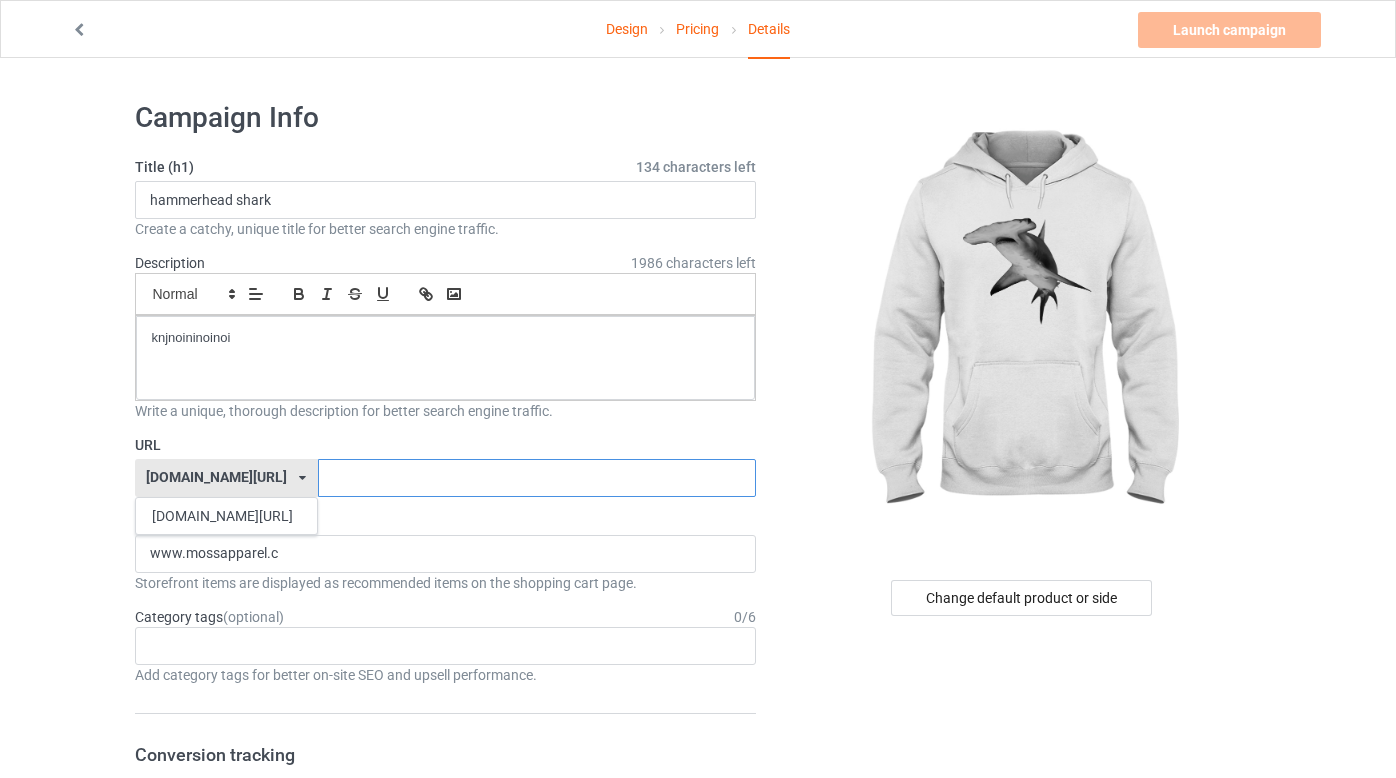 click at bounding box center [537, 478] 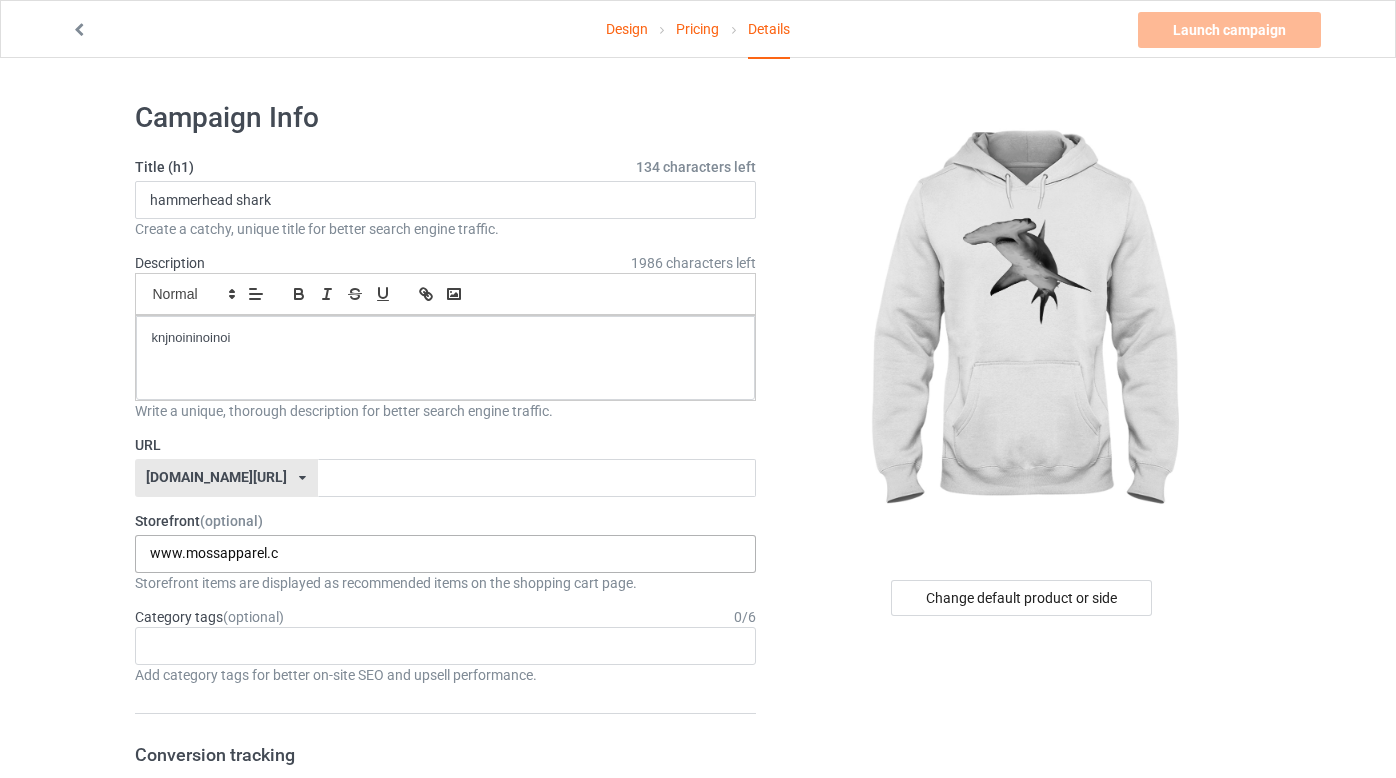 click on "www.mossapparel.c" at bounding box center [226, 553] 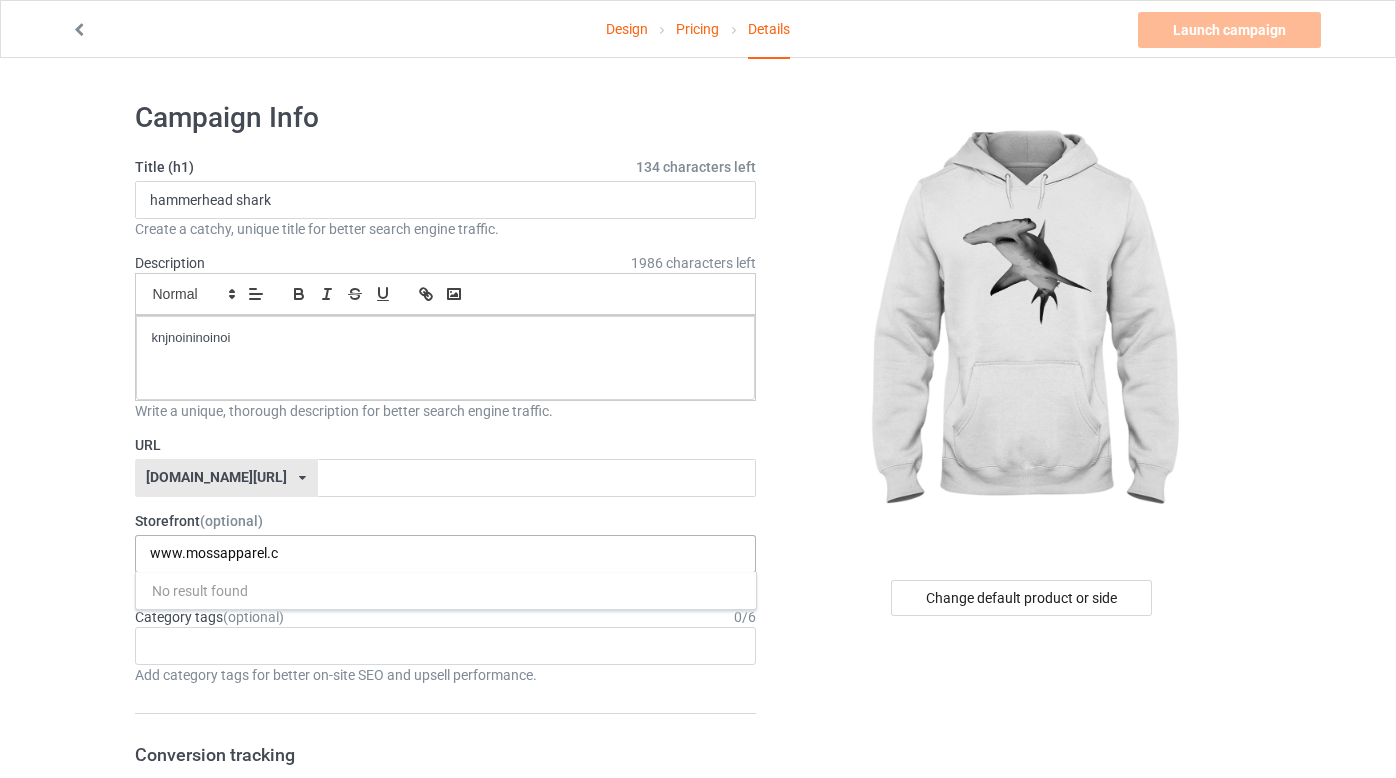 click on "www.mossapparel.c" at bounding box center [226, 553] 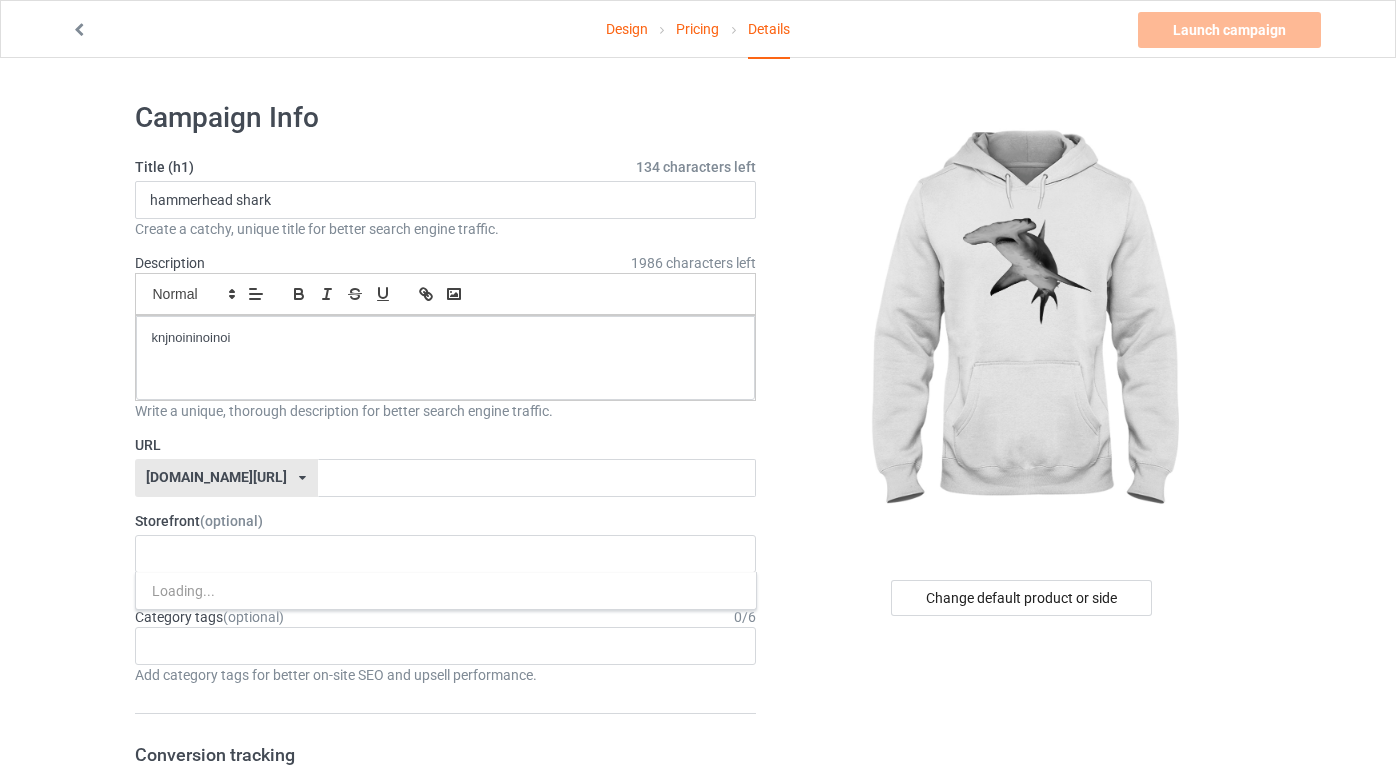 type 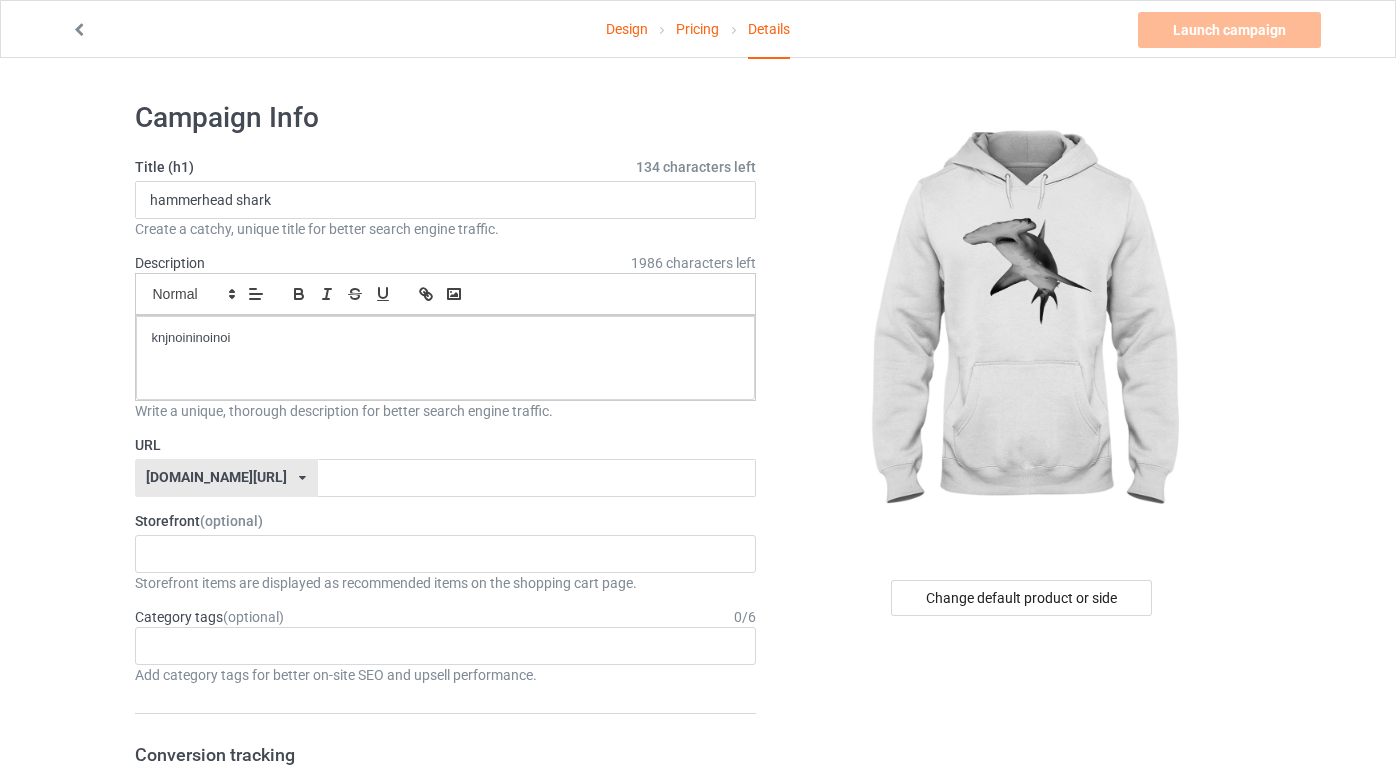 click on "Design Pricing Details Launch campaign Please enter campaign URL Campaign Info Title (h1) 134   characters left hammerhead shark Create a catchy, unique title for better search engine traffic. Description 1986   characters left       Small Normal Large Big Huge                                                                                     knjnoininoinoi Write a unique, thorough description for better search engine traffic. URL [DOMAIN_NAME][URL] [DOMAIN_NAME][URL] 587d0d41cee36fd012c64a69 Storefront (optional) No result found Storefront items are displayed as recommended items on the shopping cart page. Category tags (optional) 0 / 6 Age > [DEMOGRAPHIC_DATA] > 1 Age > [DEMOGRAPHIC_DATA] Months > 1 Month Age > [DEMOGRAPHIC_DATA] Months Age > [DEMOGRAPHIC_DATA] Age > [DEMOGRAPHIC_DATA] > 10 Age > [DEMOGRAPHIC_DATA] Months > 10 Month Age > [DEMOGRAPHIC_DATA] > 100 Sports > Running > 10K Run Age > [DEMOGRAPHIC_DATA] > 11 Age > [DEMOGRAPHIC_DATA] Months > 11 Month Age > [DEMOGRAPHIC_DATA] > 12 Age > [DEMOGRAPHIC_DATA] Months > 12 Month Age > [DEMOGRAPHIC_DATA] > 13 Age > [DEMOGRAPHIC_DATA] > 14 Age > [DEMOGRAPHIC_DATA] > 15 Sports > Running > 15K Run Age > [DEMOGRAPHIC_DATA] > 16 Age > [DEMOGRAPHIC_DATA] > 17 Age > [DEMOGRAPHIC_DATA] > 18 Age > [DEMOGRAPHIC_DATA] 1" at bounding box center (698, 1094) 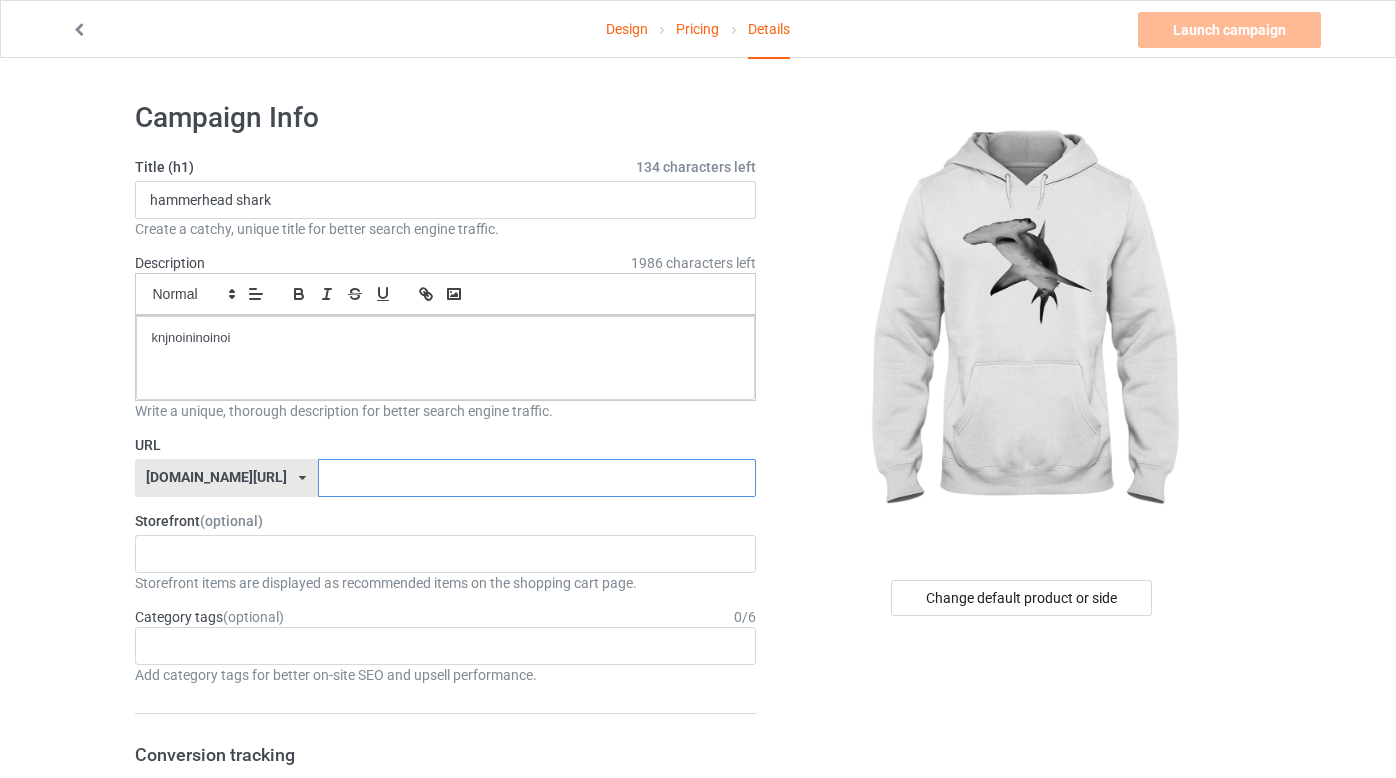 click at bounding box center [537, 478] 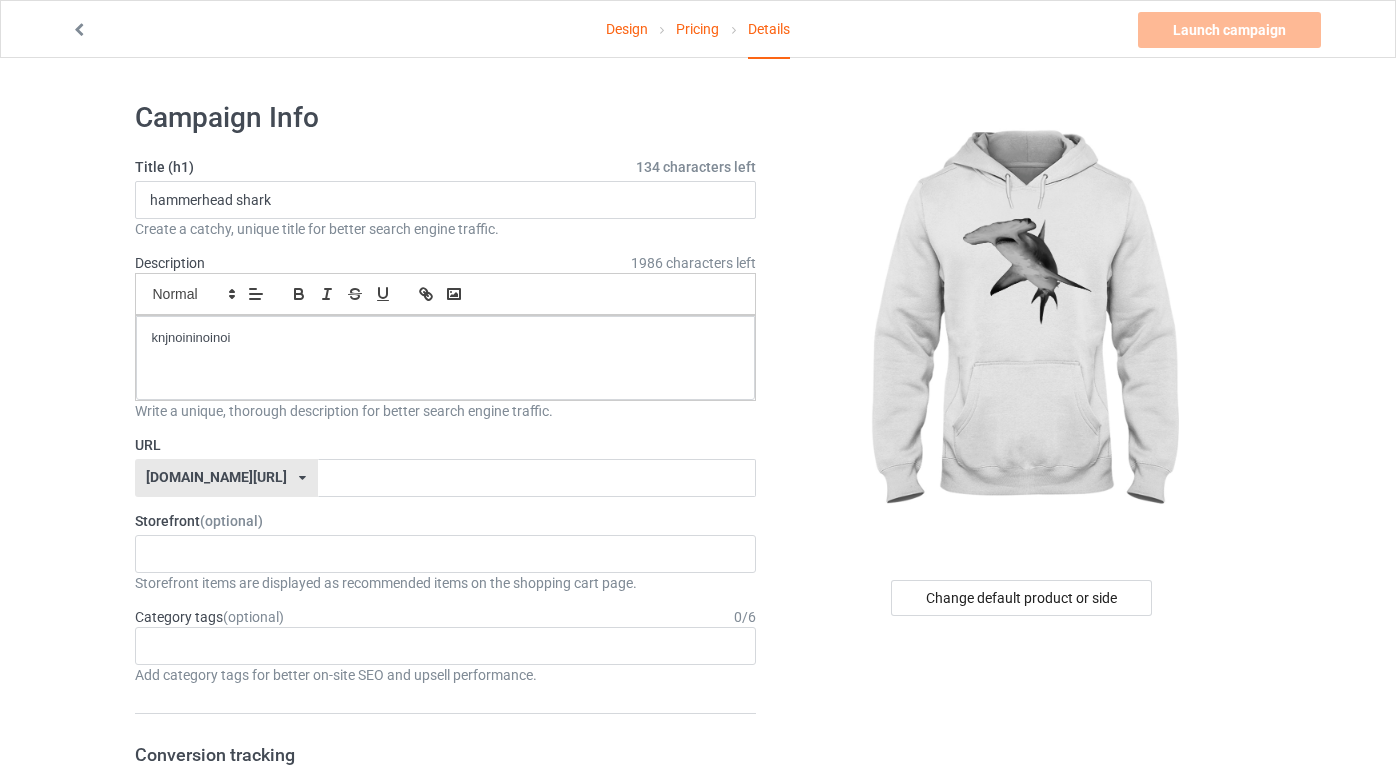click on "[DOMAIN_NAME][URL] [DOMAIN_NAME][URL] 587d0d41cee36fd012c64a69" at bounding box center [226, 478] 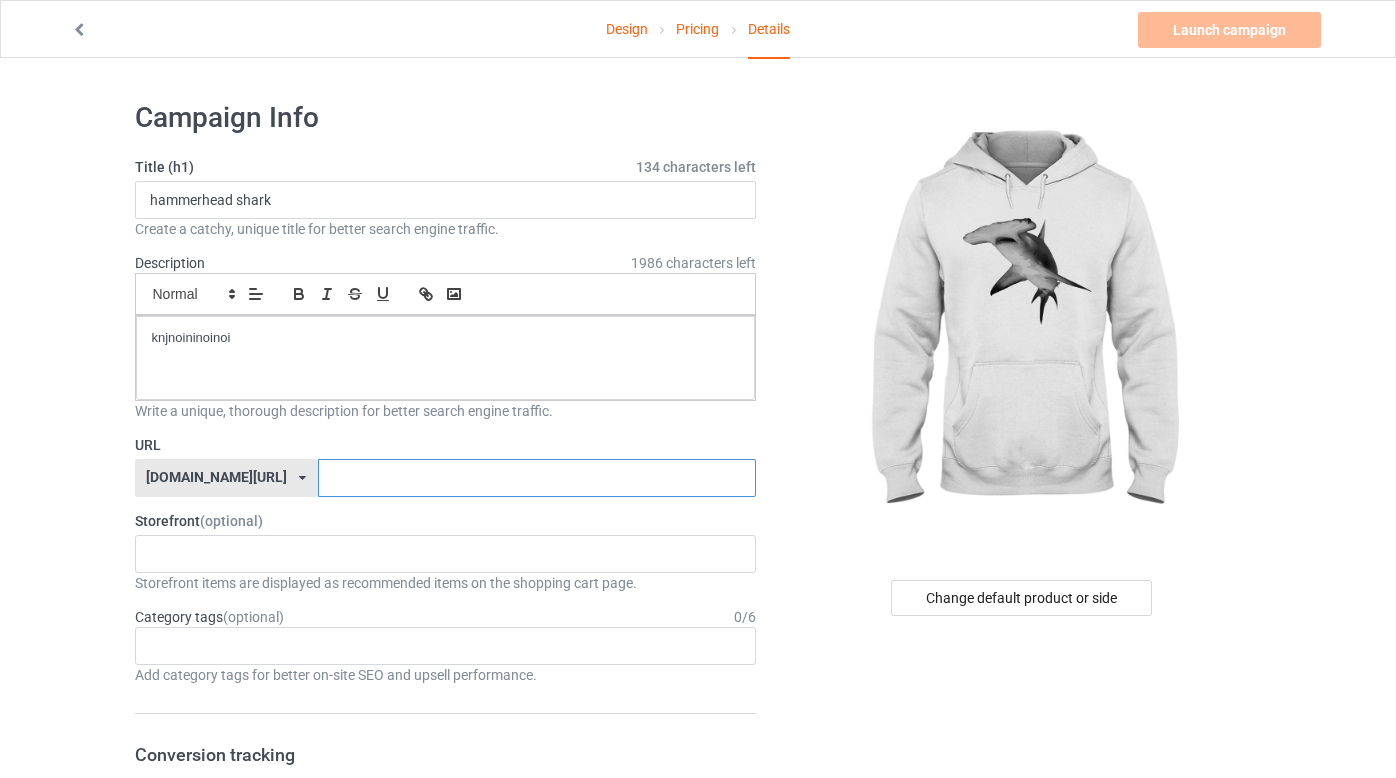 click at bounding box center [537, 478] 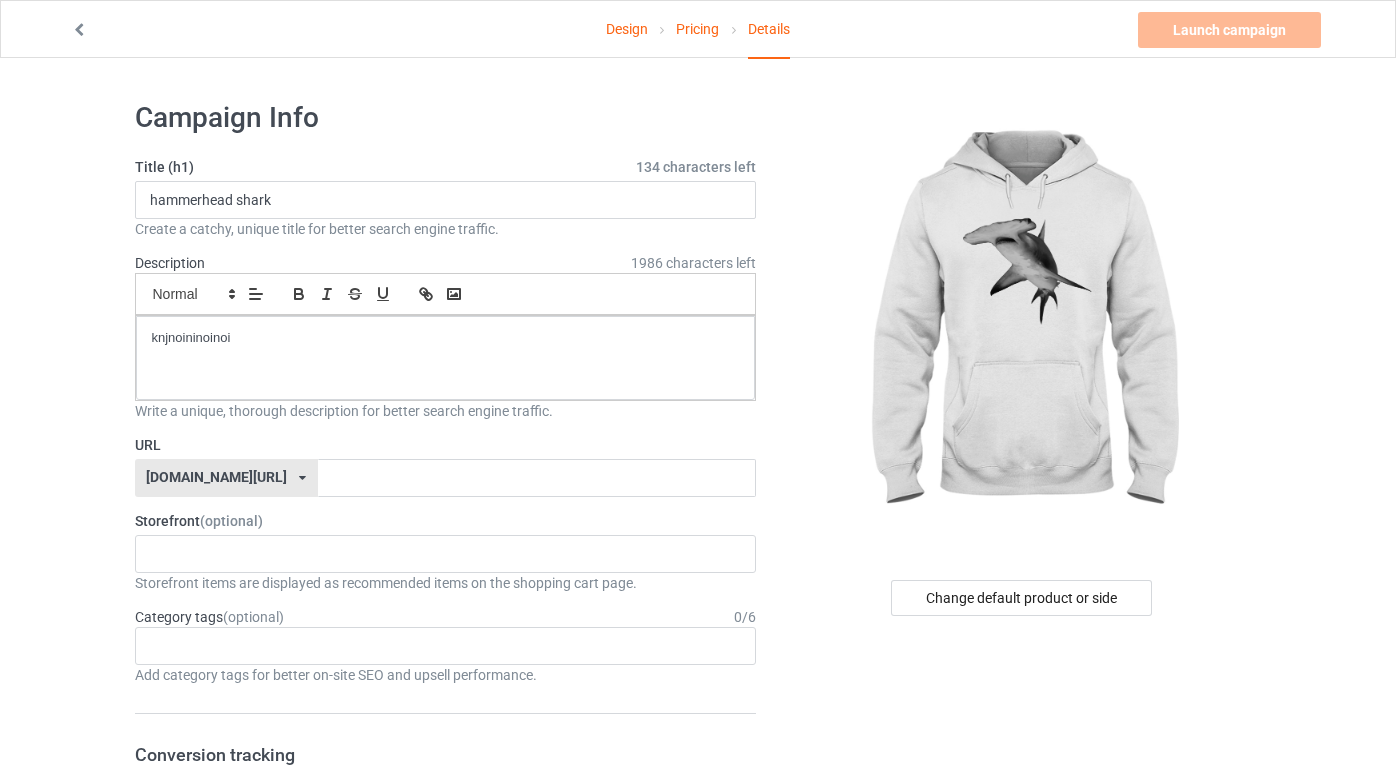 click at bounding box center (79, 27) 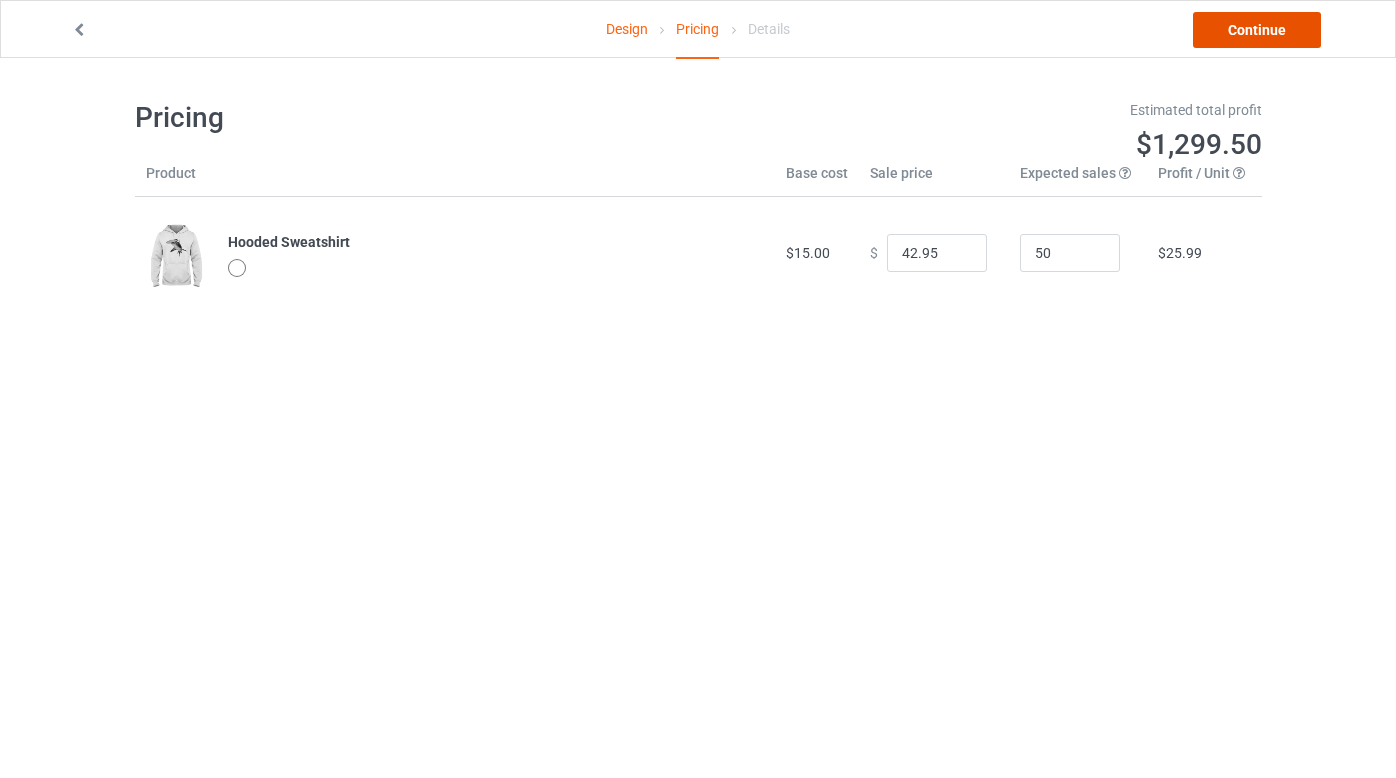 click on "Continue" at bounding box center [1257, 30] 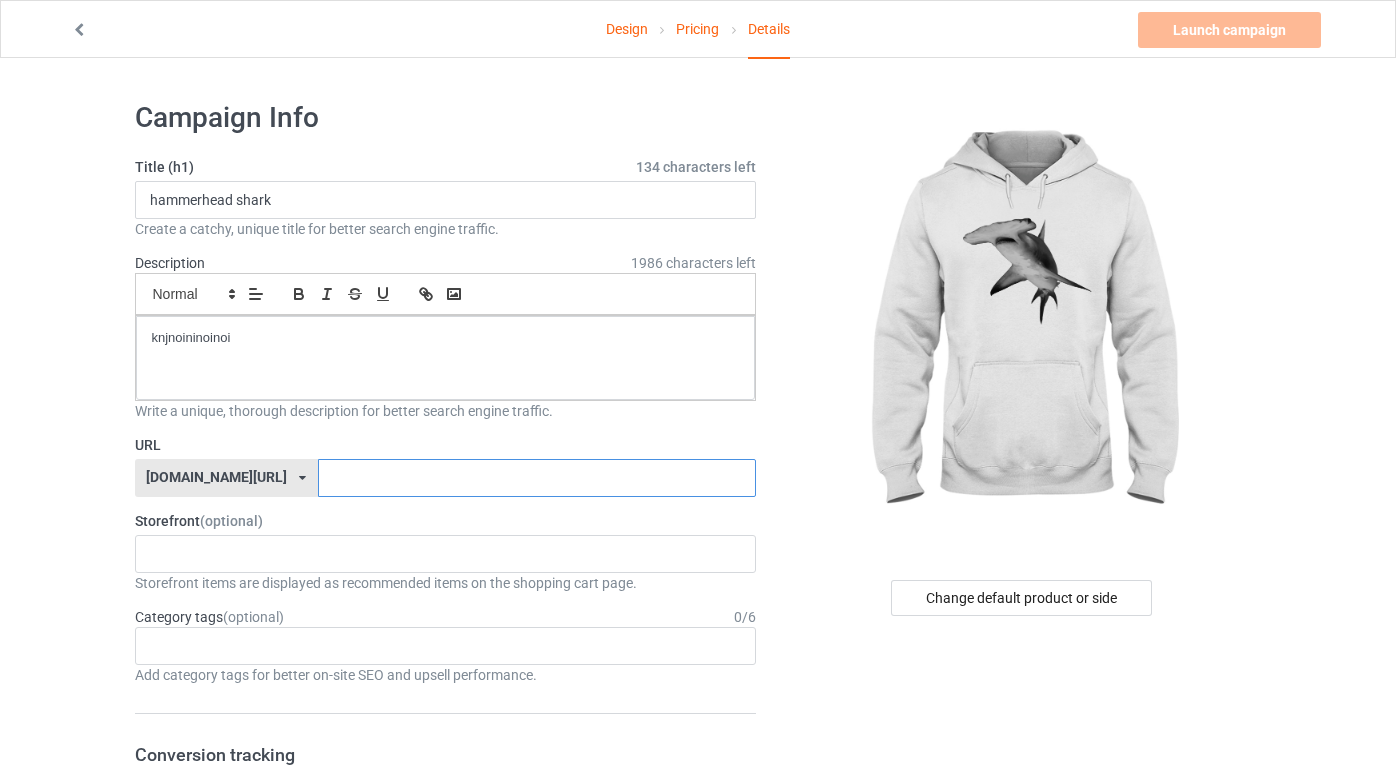 click at bounding box center (537, 478) 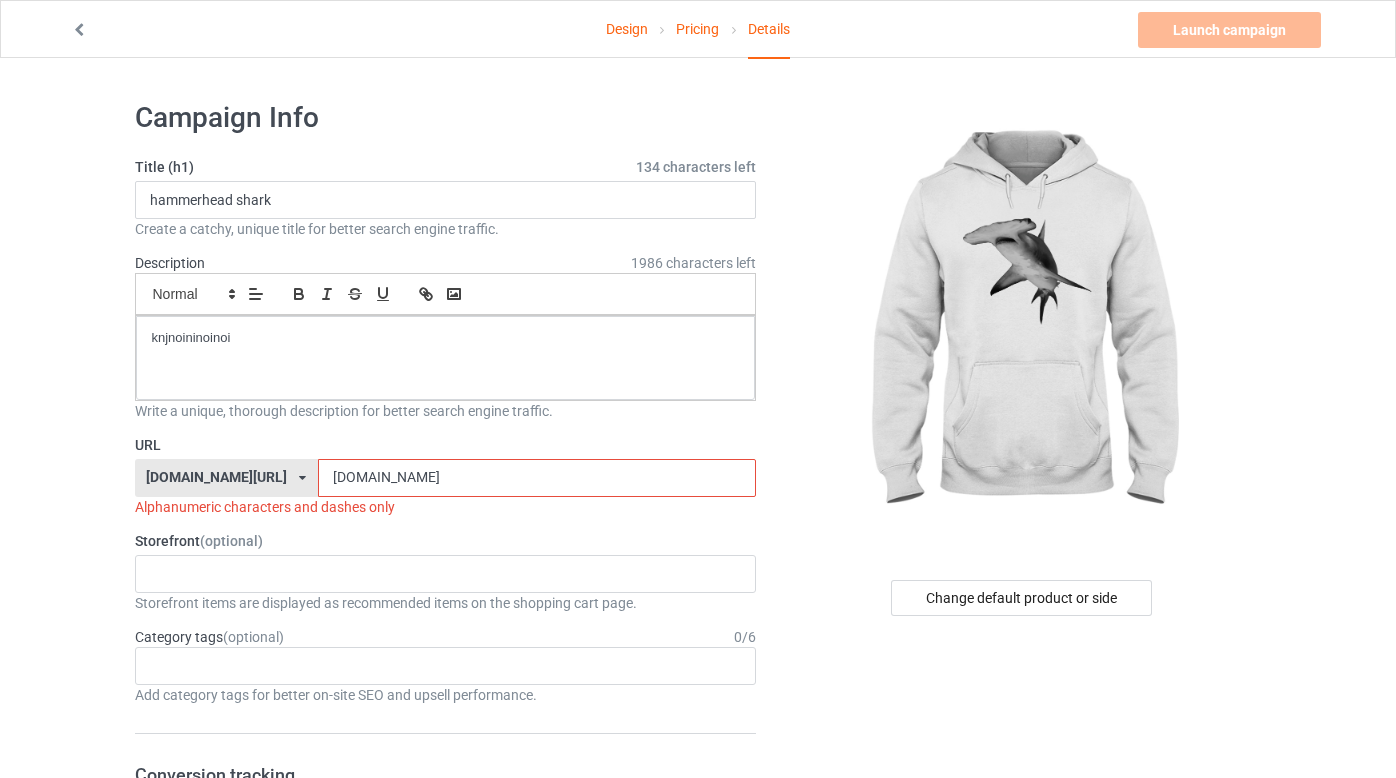 drag, startPoint x: 396, startPoint y: 474, endPoint x: 355, endPoint y: 475, distance: 41.01219 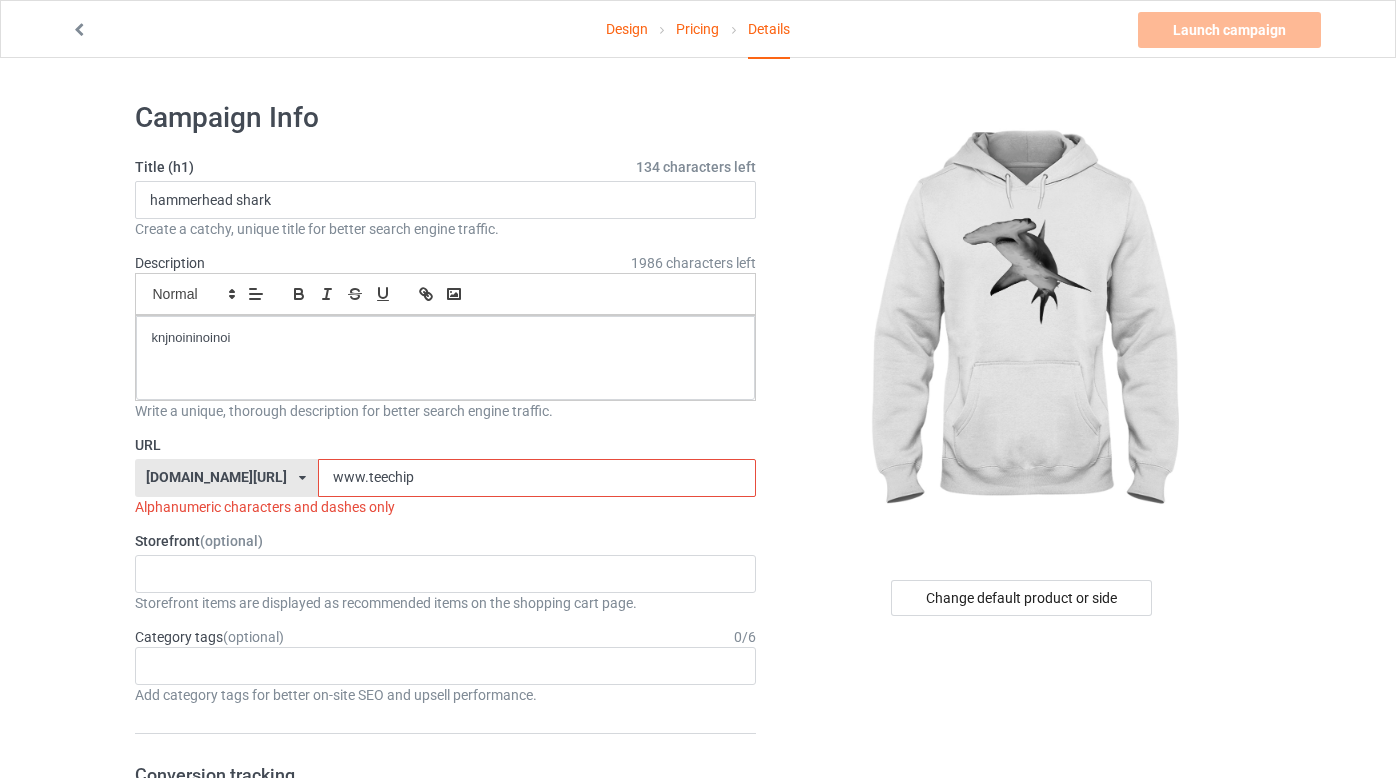 drag, startPoint x: 308, startPoint y: 481, endPoint x: 225, endPoint y: 477, distance: 83.09633 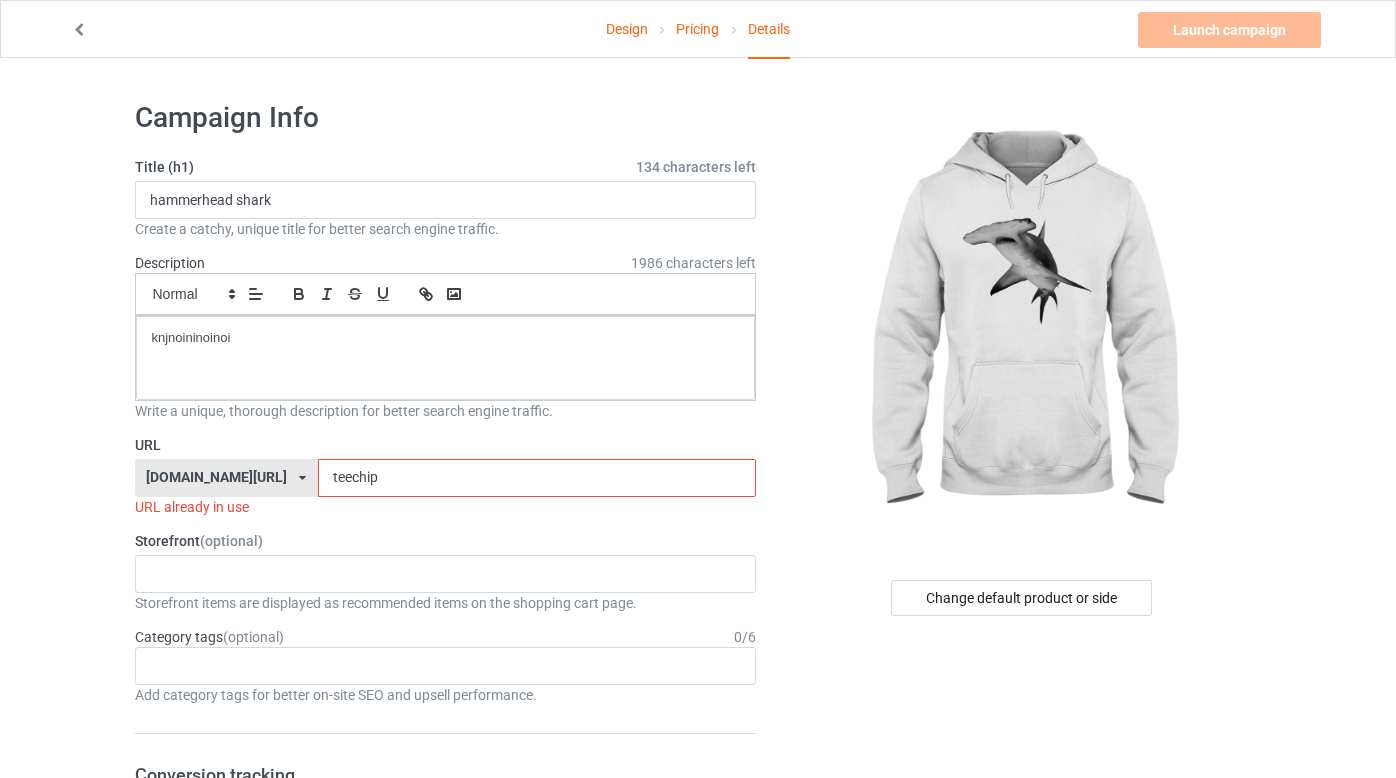 click on "Change default product or side" at bounding box center [1022, 1104] 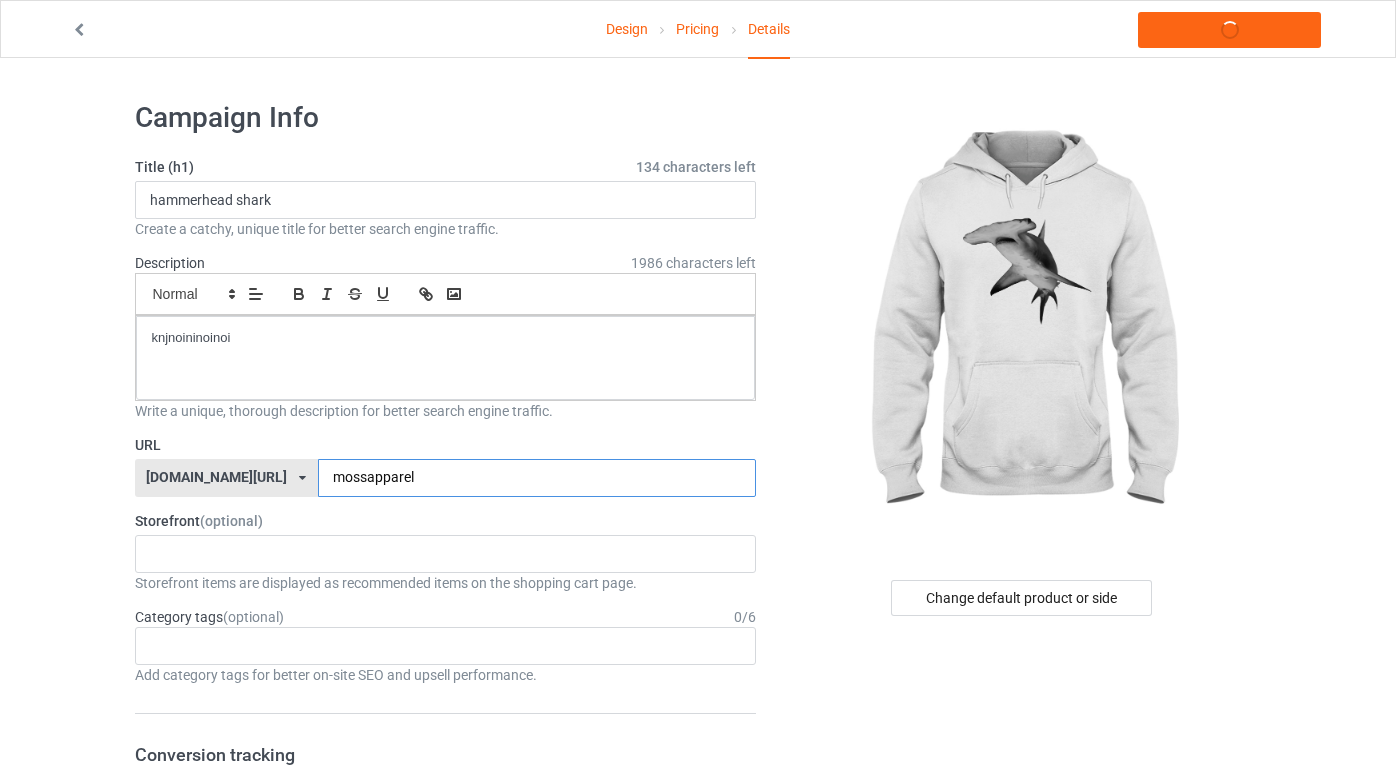 type on "mossapparel" 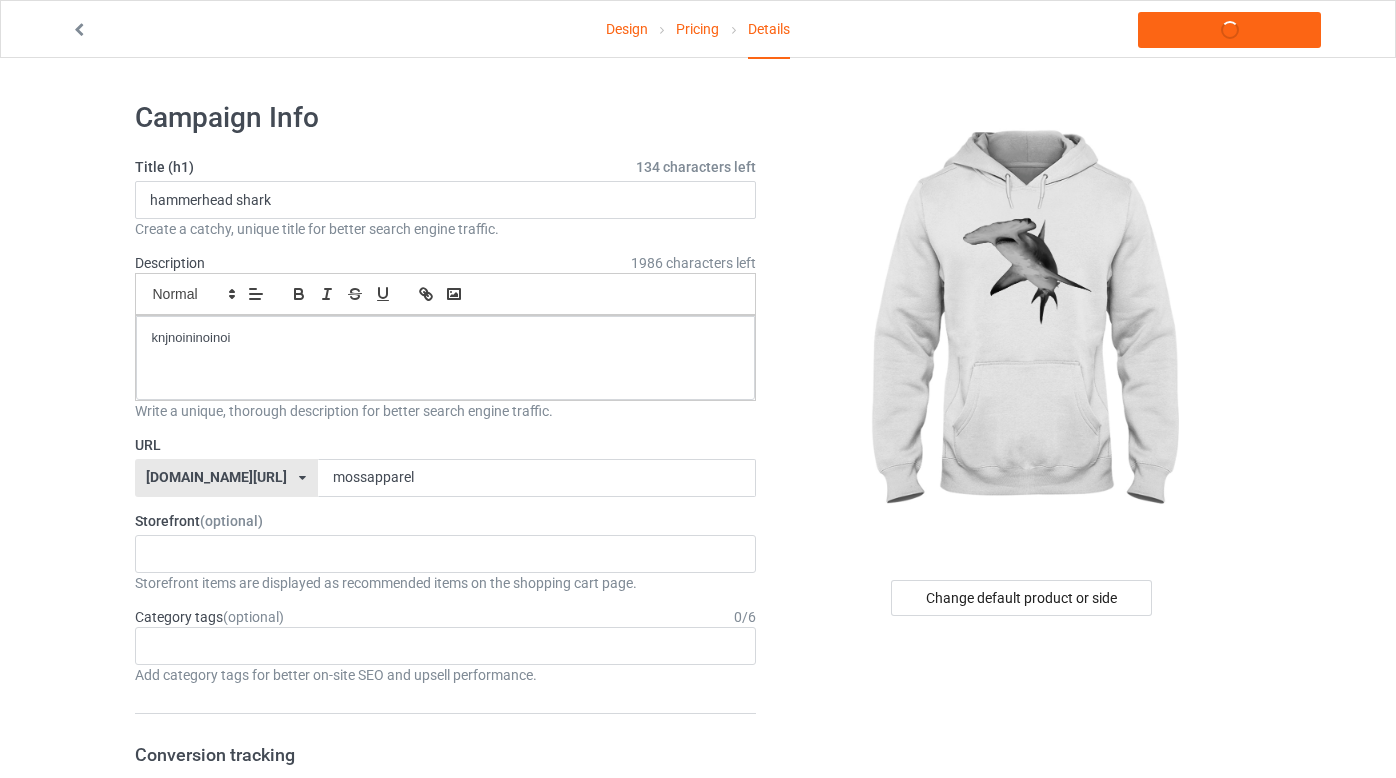 click on "Change default product or side" at bounding box center (1022, 1094) 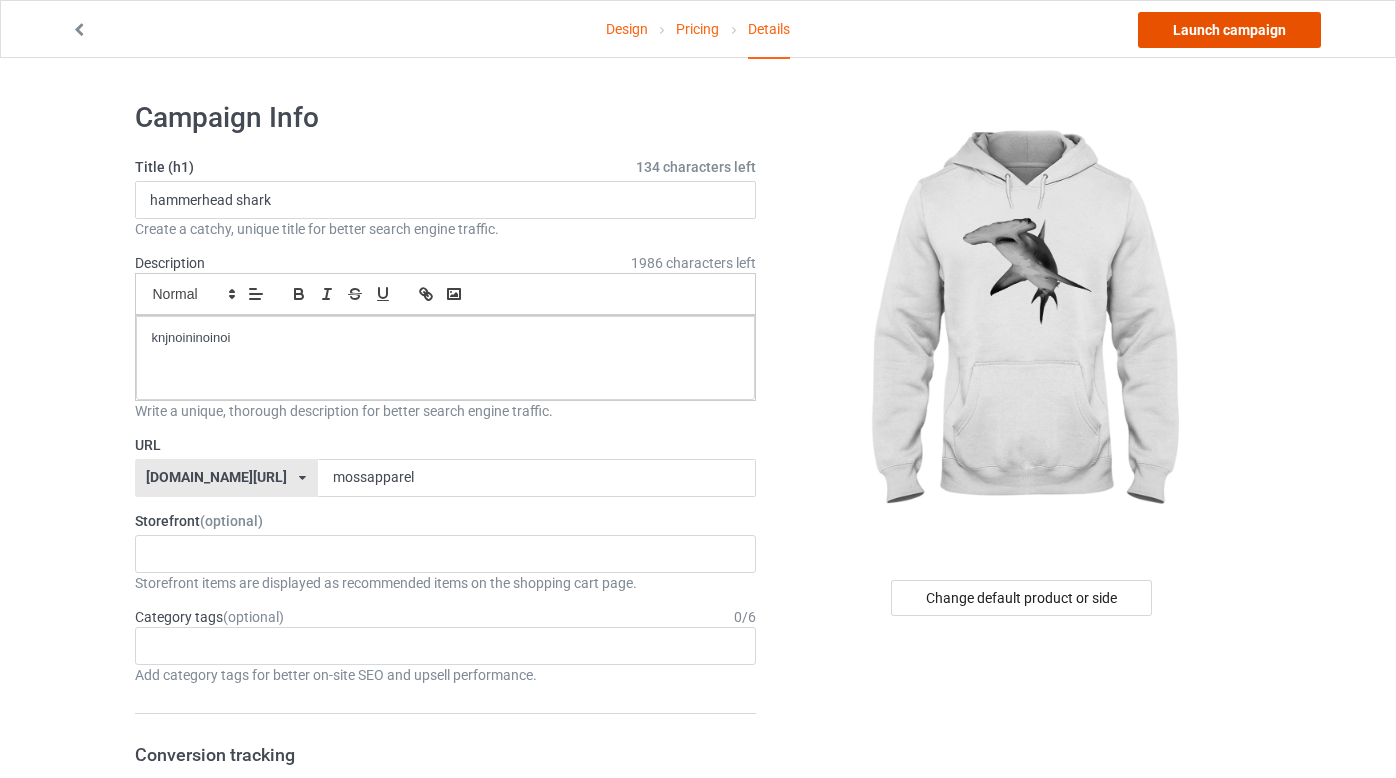 click on "Launch campaign" at bounding box center (1229, 30) 